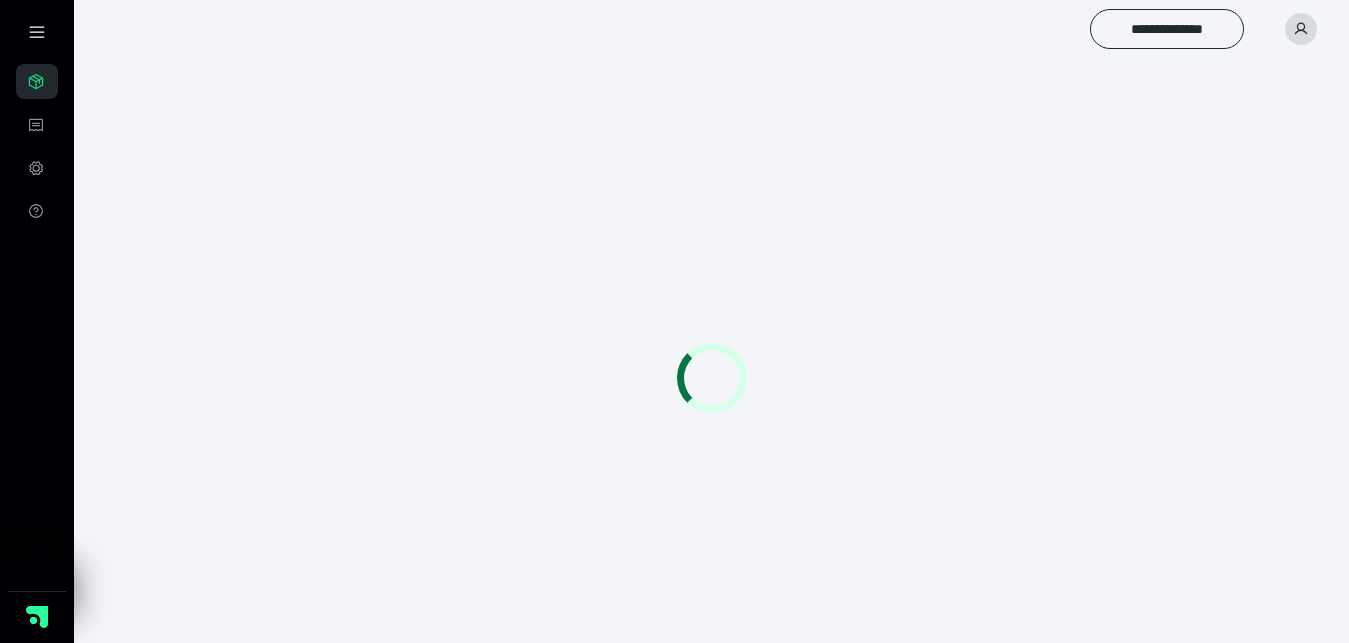 scroll, scrollTop: 0, scrollLeft: 0, axis: both 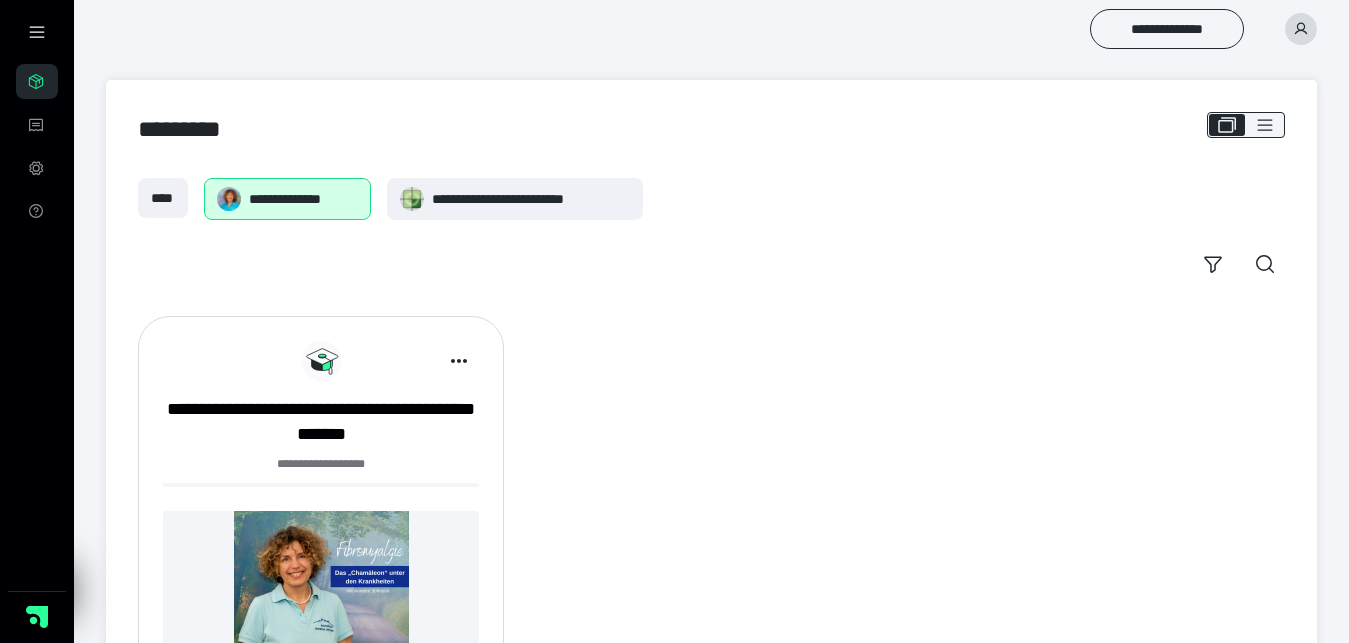 click at bounding box center [321, 598] 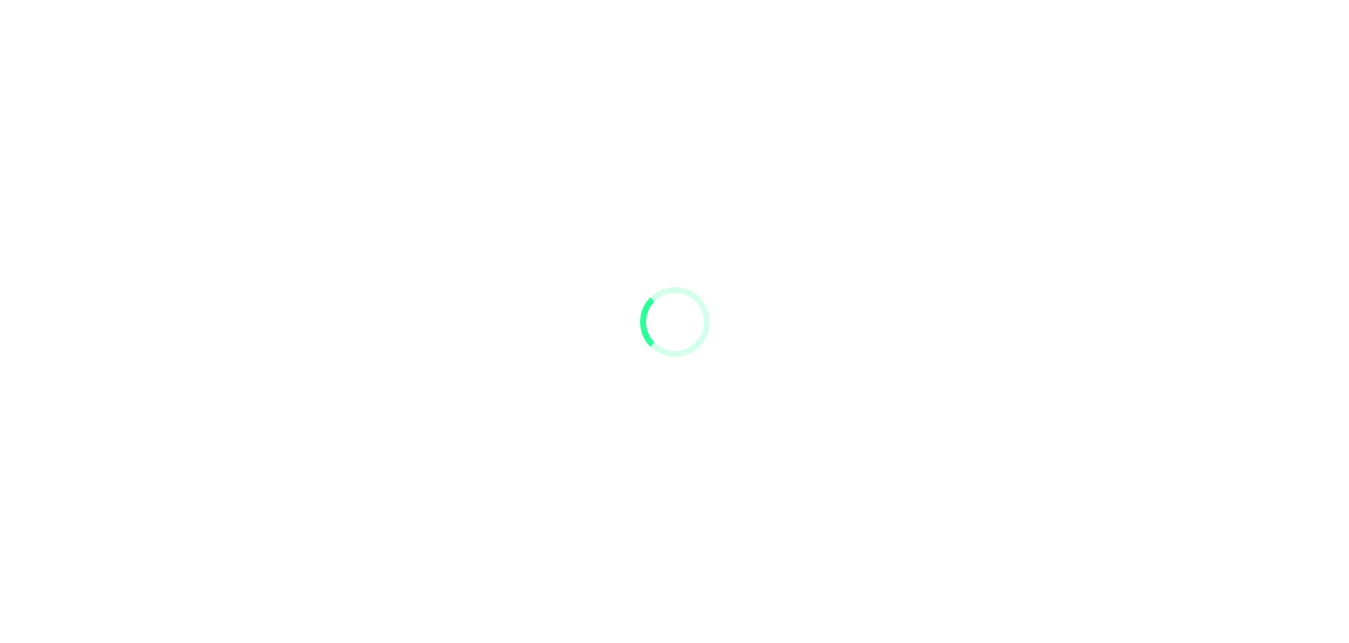scroll, scrollTop: 0, scrollLeft: 0, axis: both 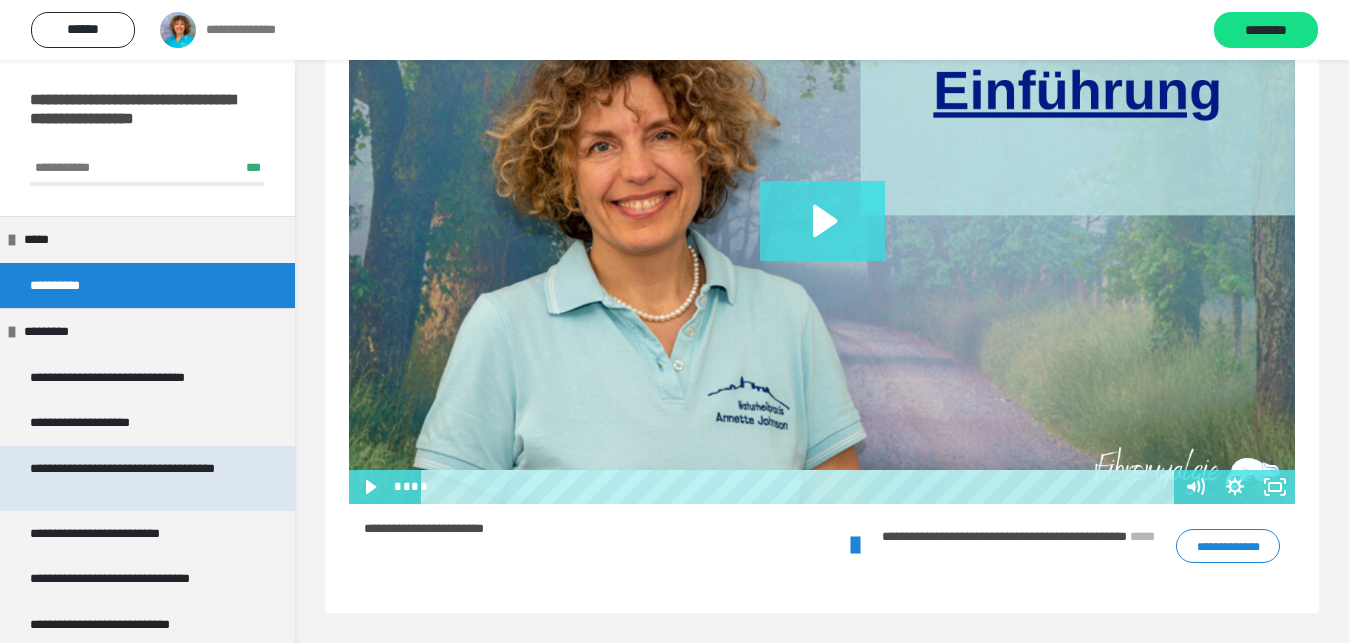 click on "**********" at bounding box center (131, 478) 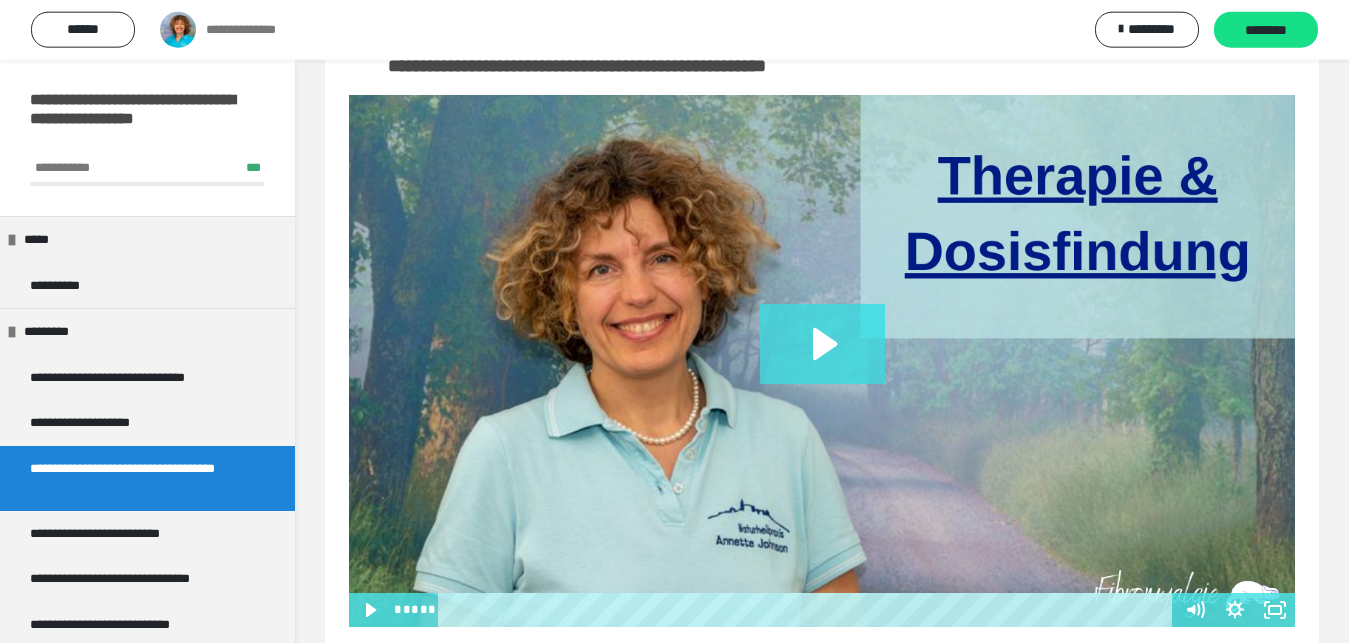 scroll, scrollTop: 420, scrollLeft: 0, axis: vertical 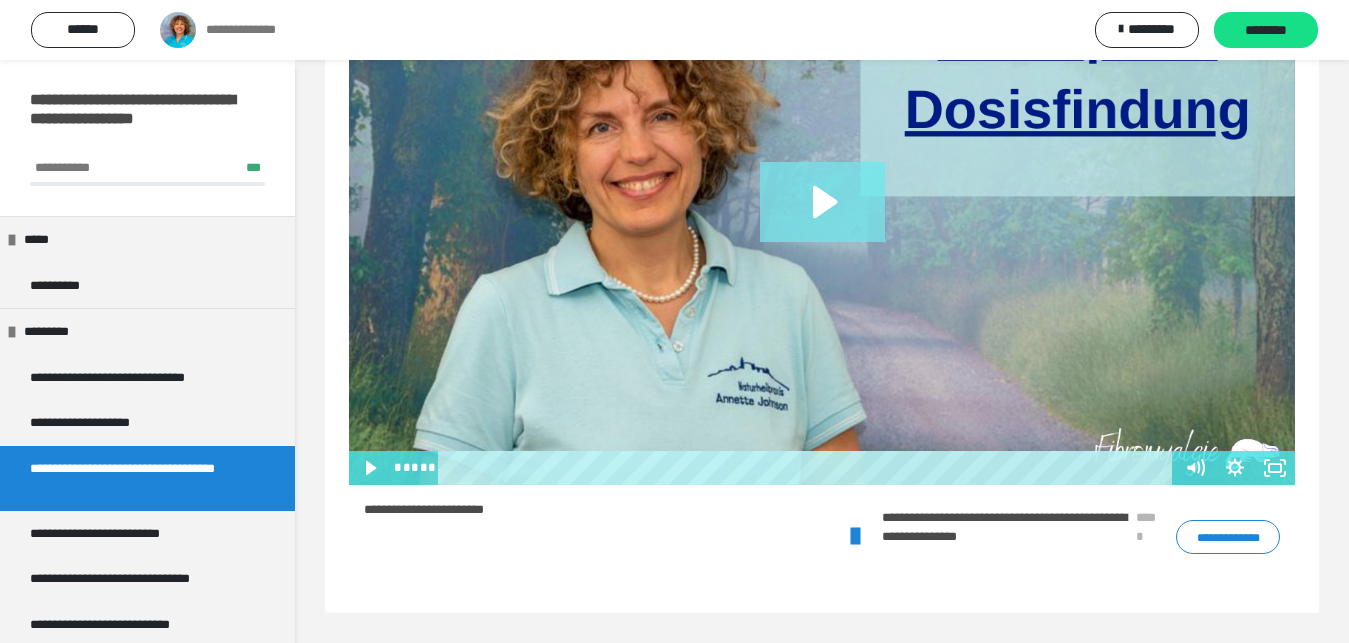 click 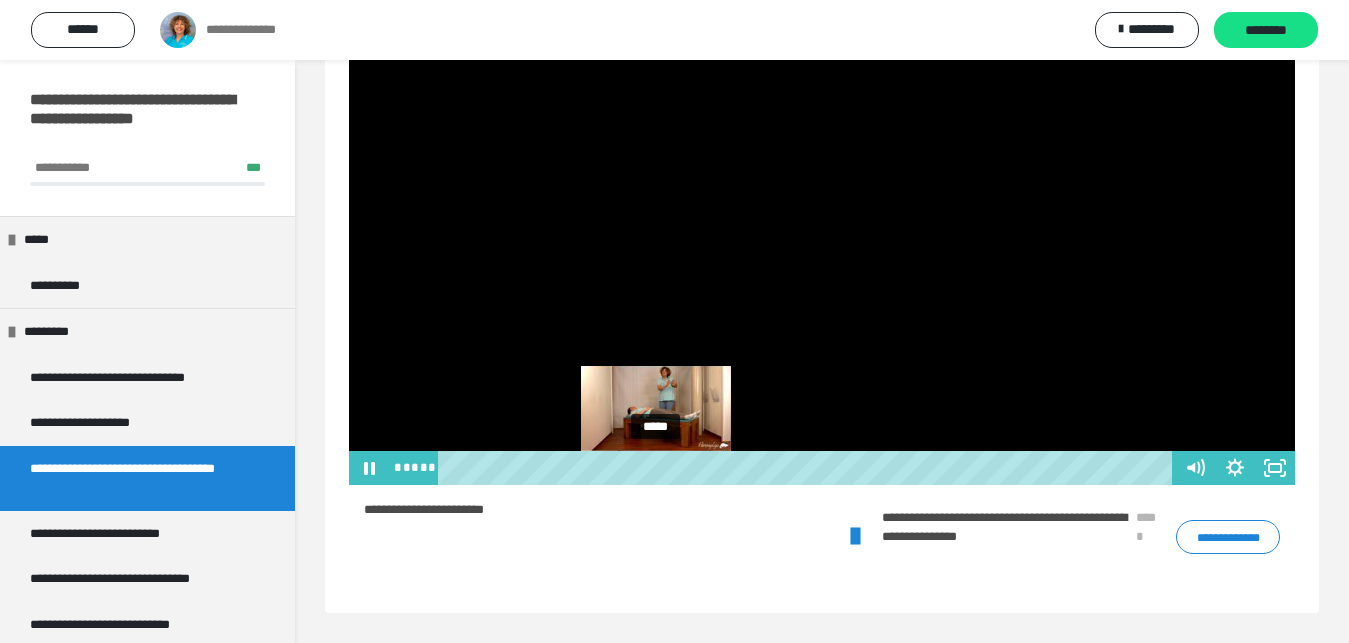 drag, startPoint x: 625, startPoint y: 471, endPoint x: 657, endPoint y: 471, distance: 32 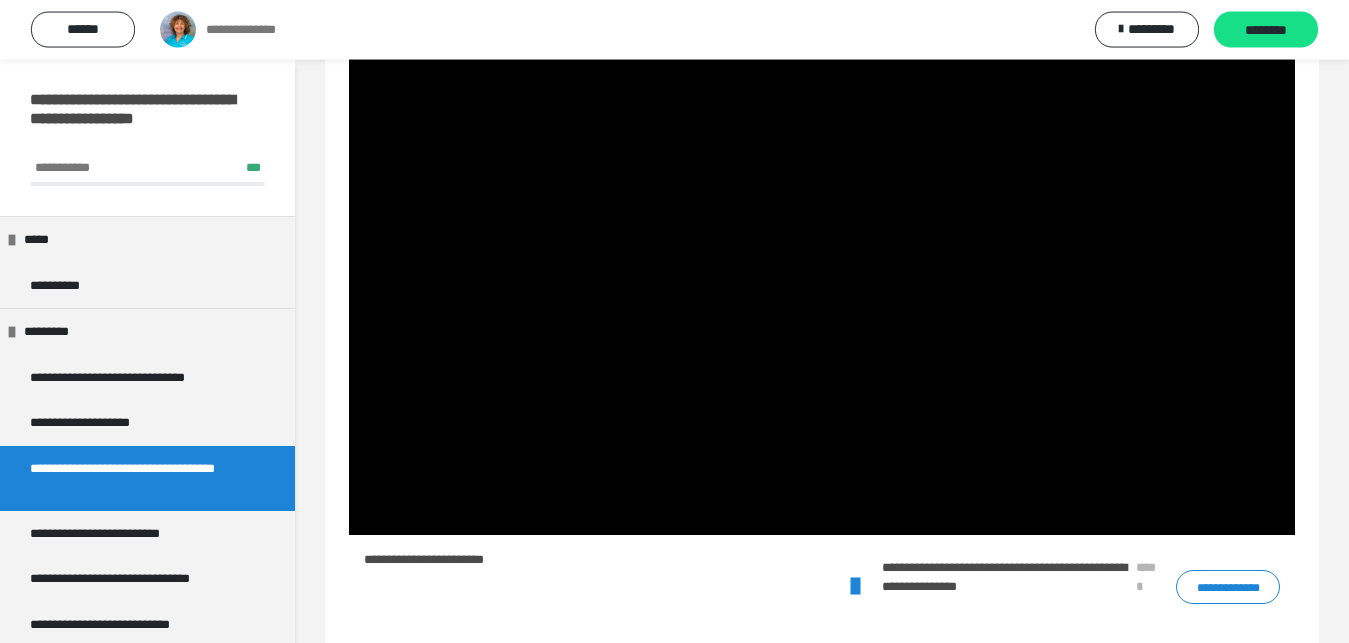 scroll, scrollTop: 420, scrollLeft: 0, axis: vertical 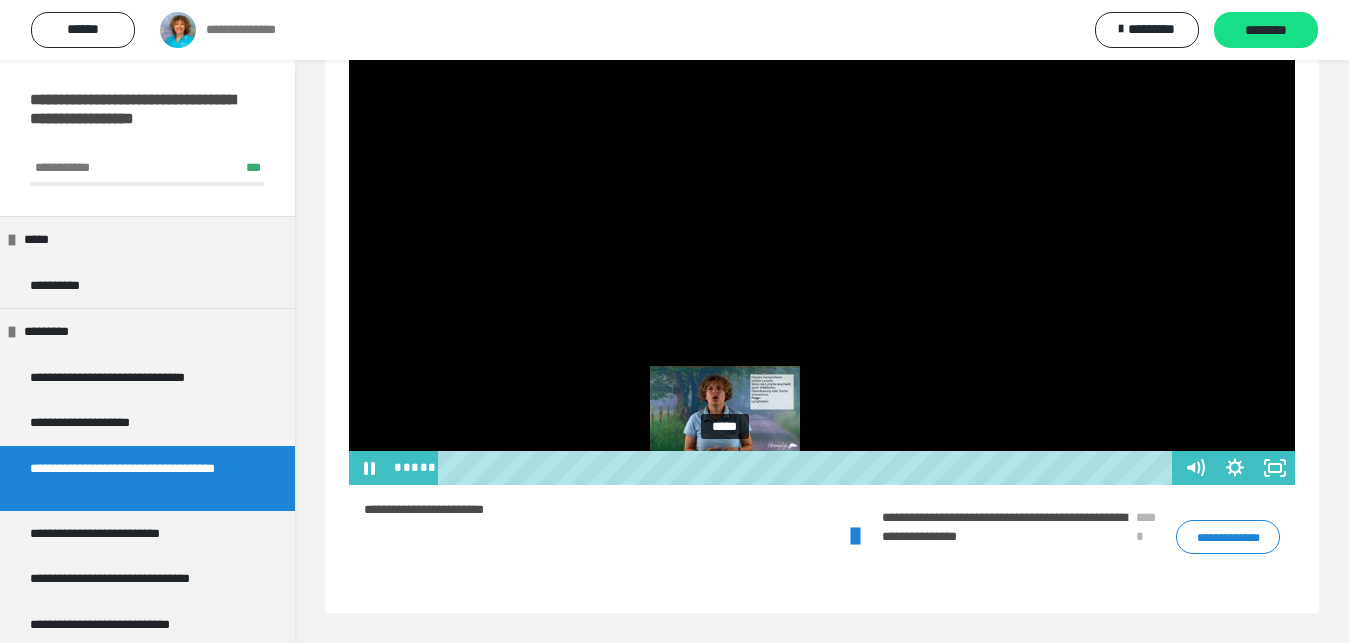 click on "*****" at bounding box center (808, 468) 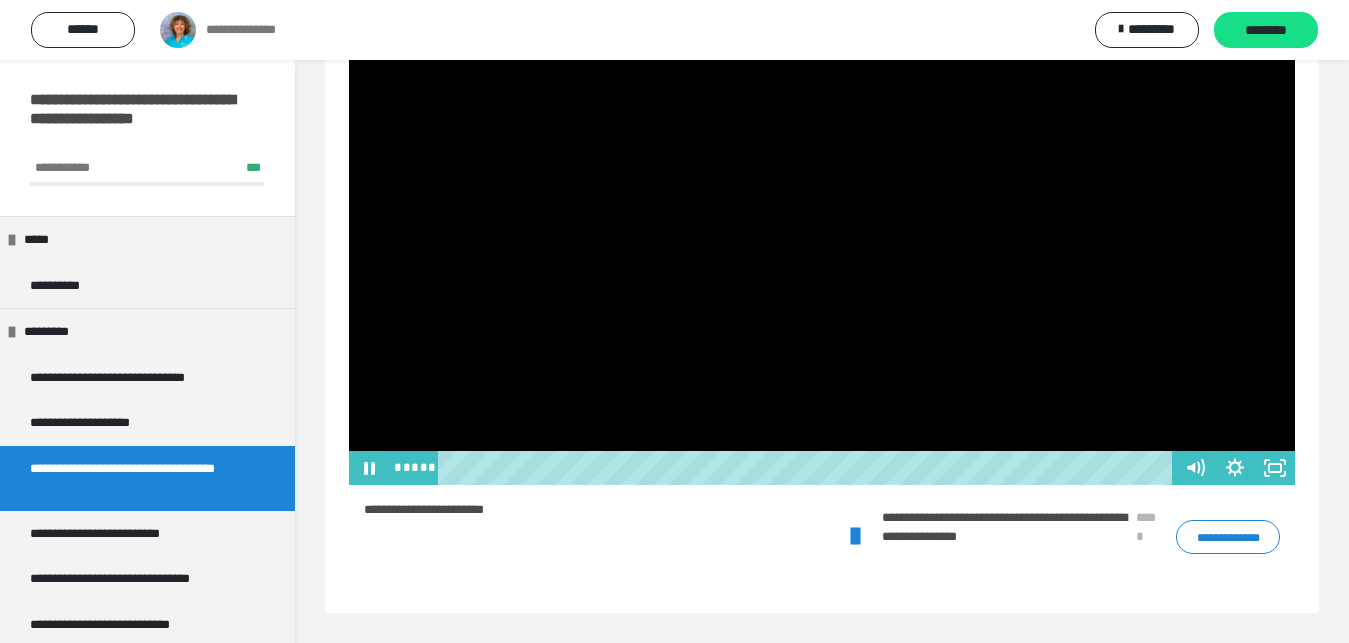 click at bounding box center (822, 219) 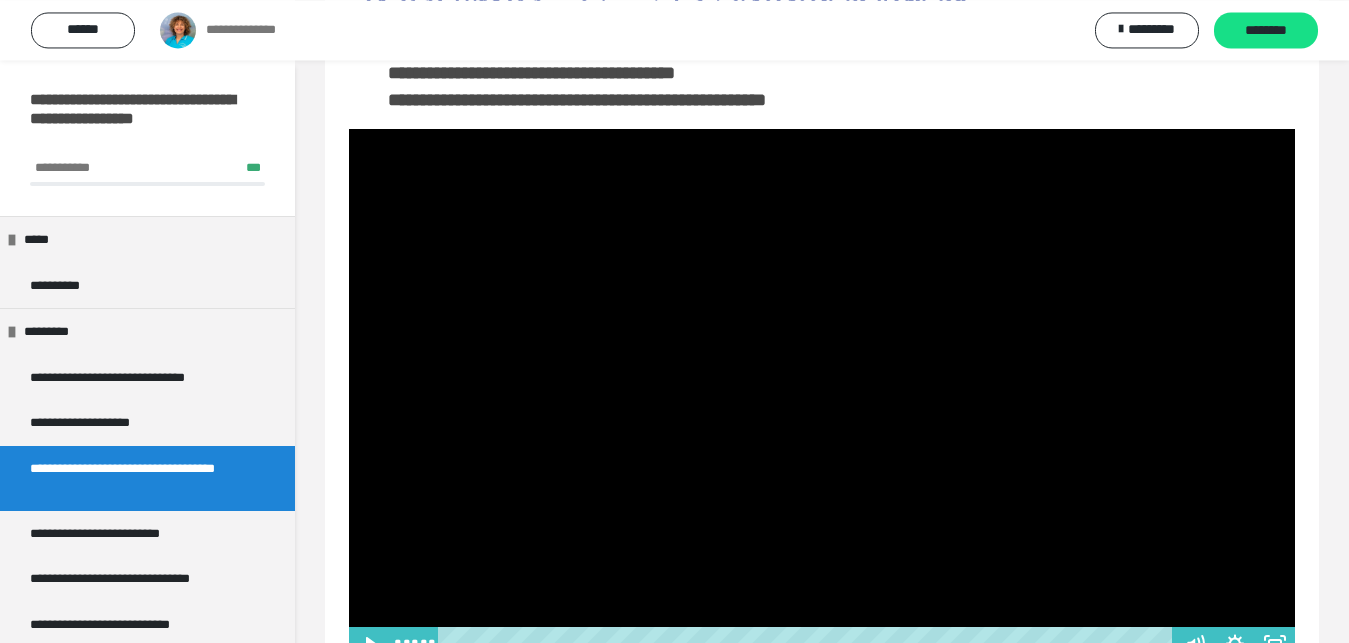 scroll, scrollTop: 420, scrollLeft: 0, axis: vertical 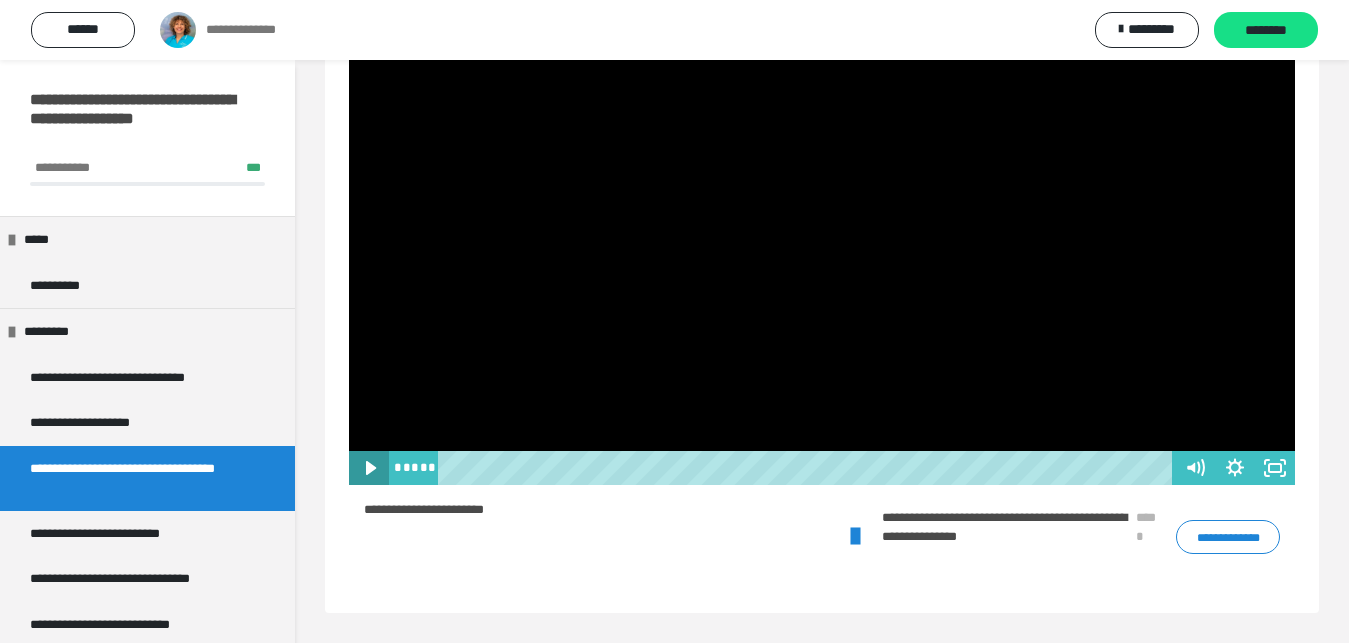 click 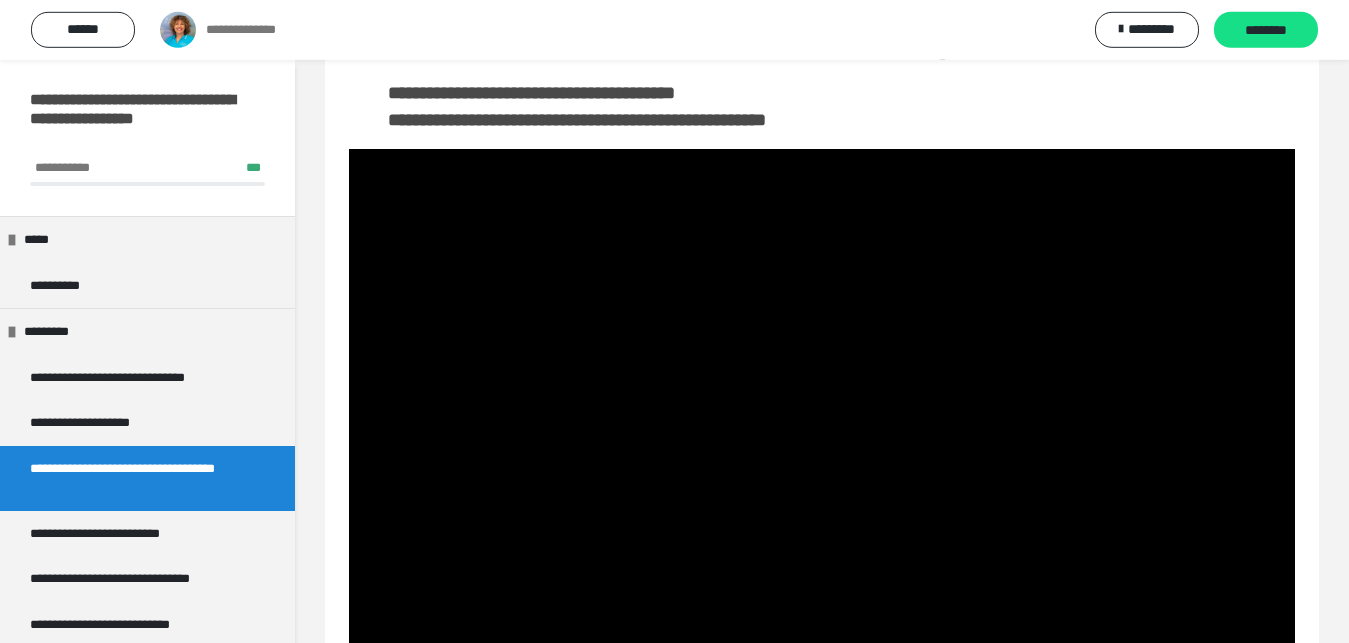 scroll, scrollTop: 216, scrollLeft: 0, axis: vertical 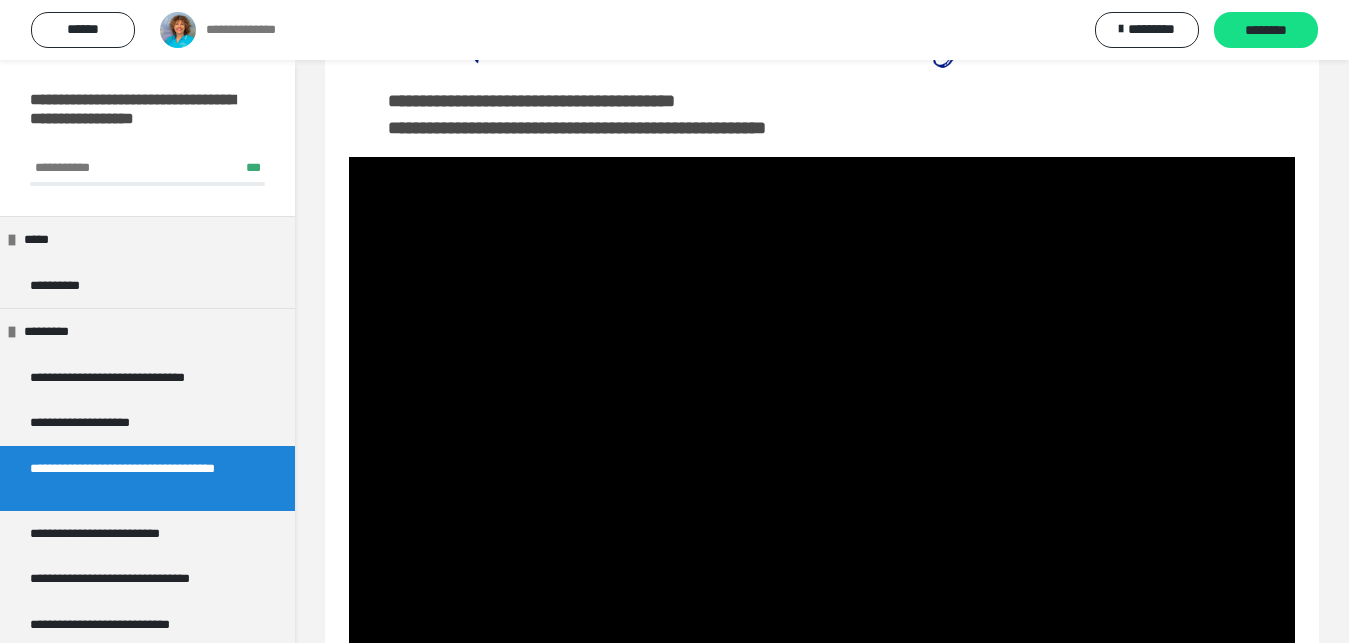 click at bounding box center [822, 423] 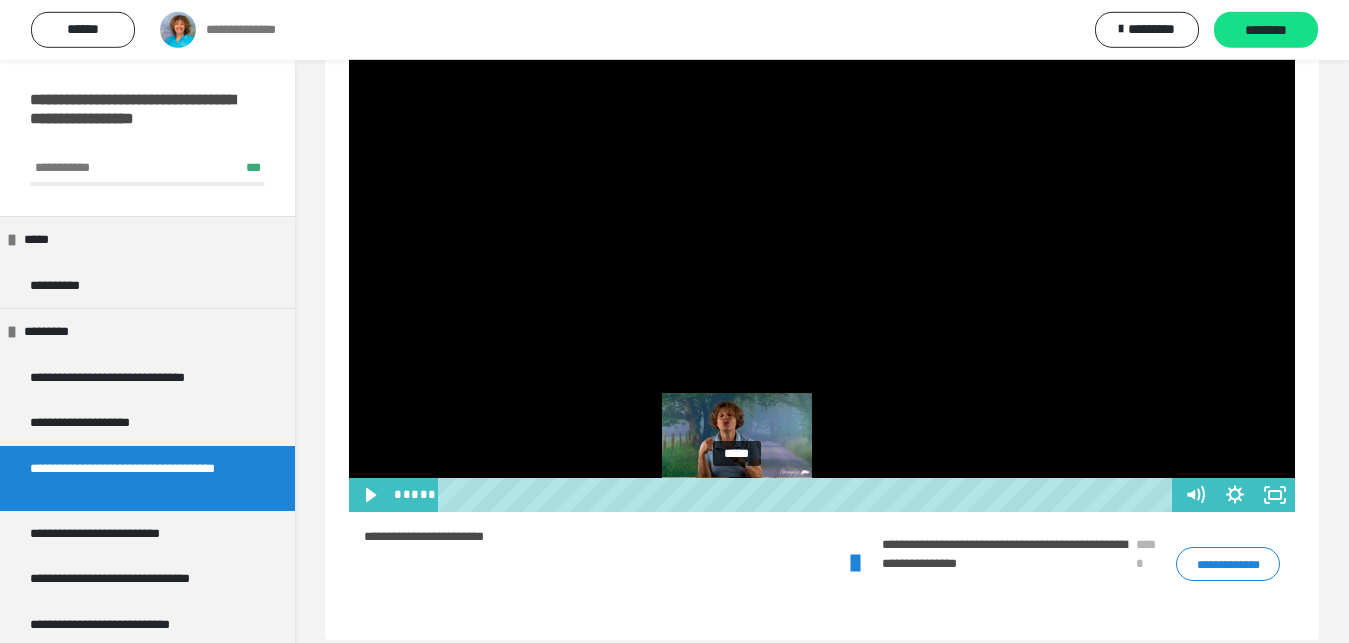 scroll, scrollTop: 420, scrollLeft: 0, axis: vertical 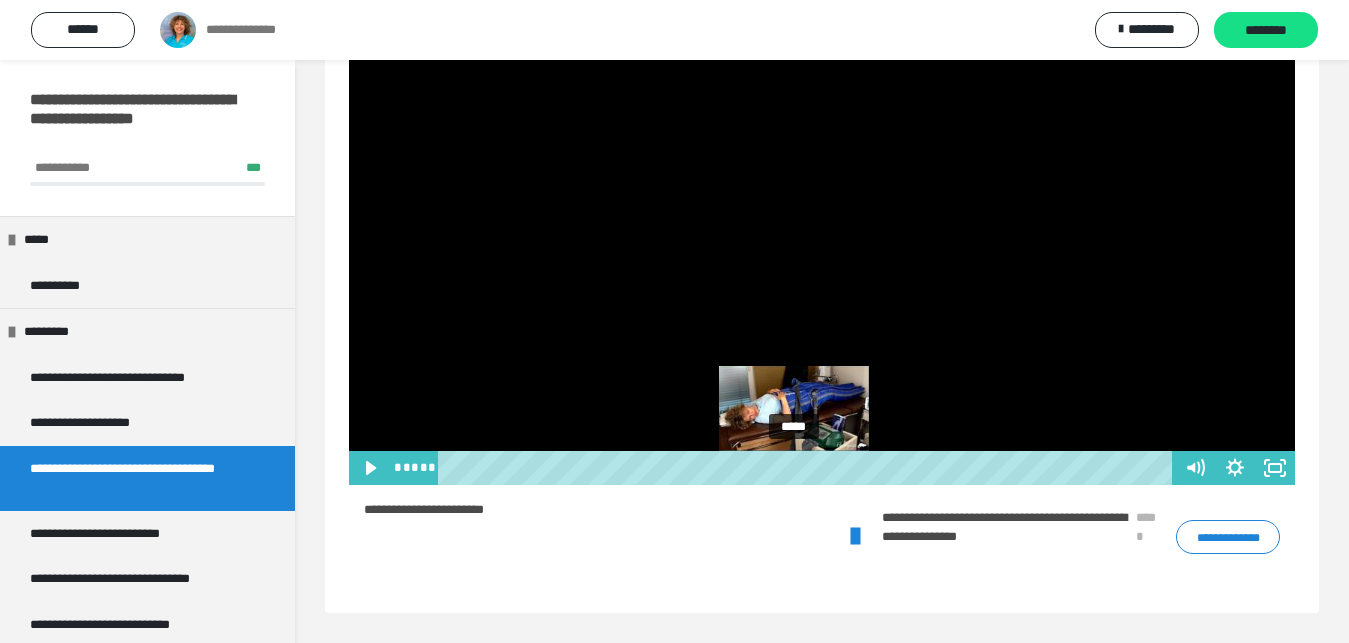 drag, startPoint x: 754, startPoint y: 472, endPoint x: 795, endPoint y: 471, distance: 41.01219 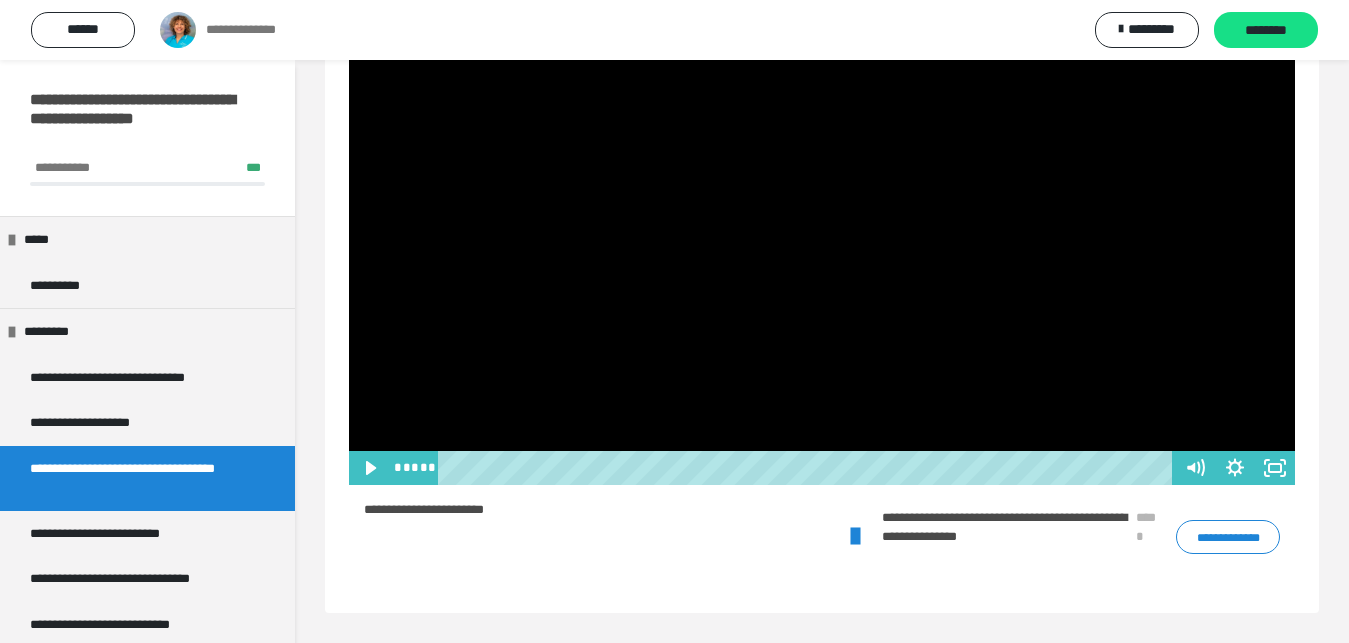 click at bounding box center [822, 219] 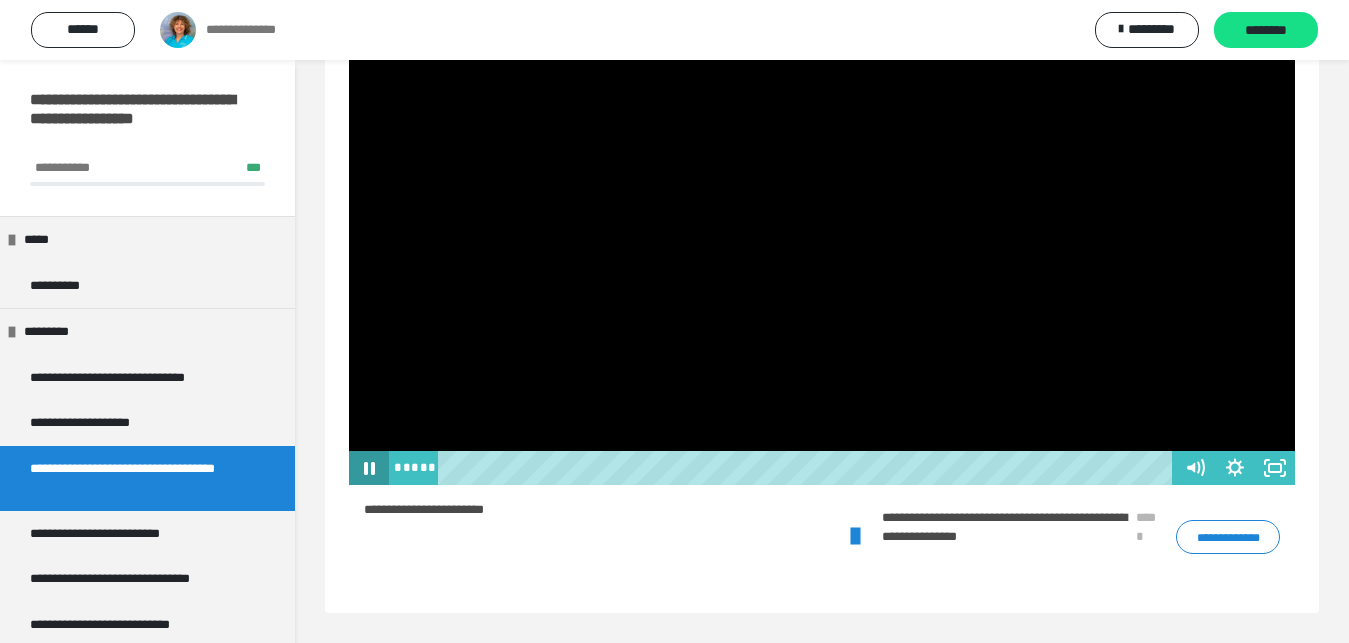 click 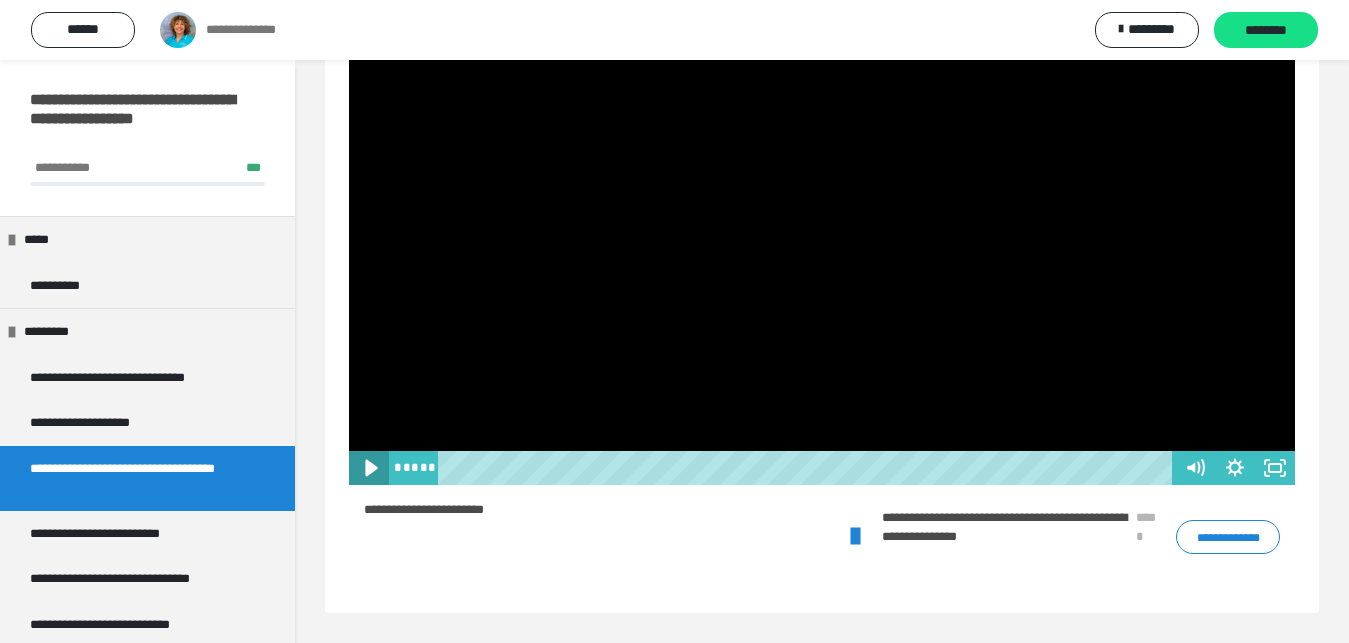 click 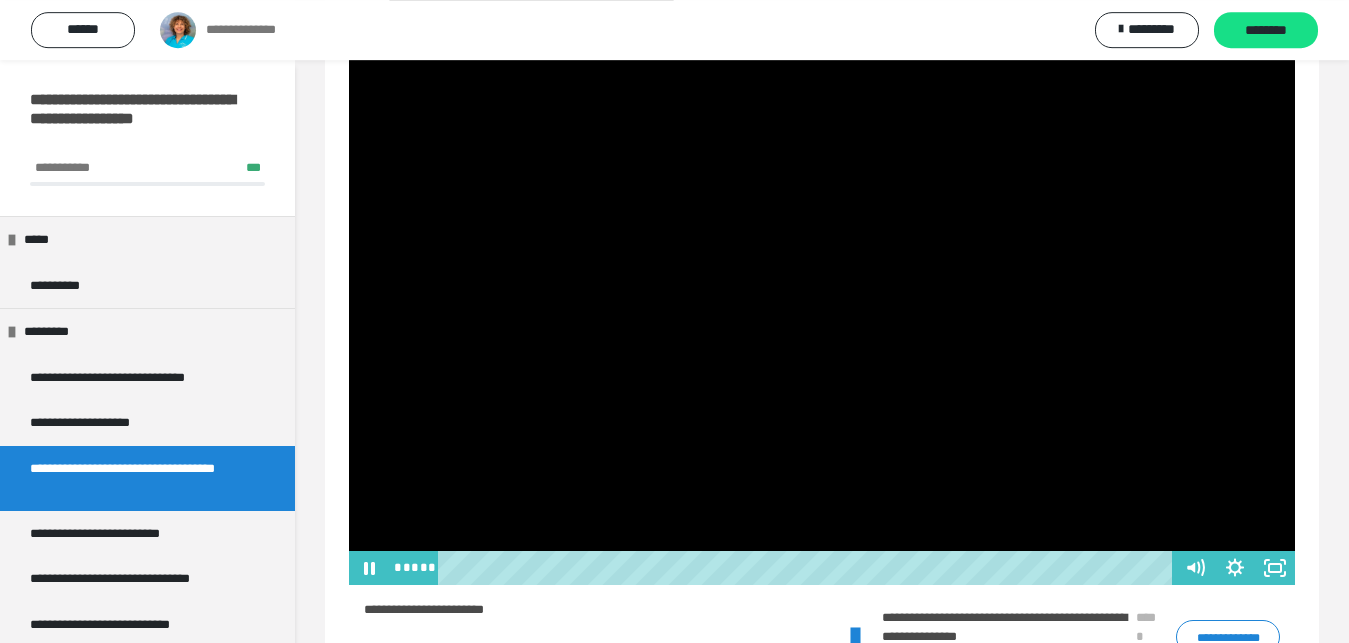 scroll, scrollTop: 318, scrollLeft: 0, axis: vertical 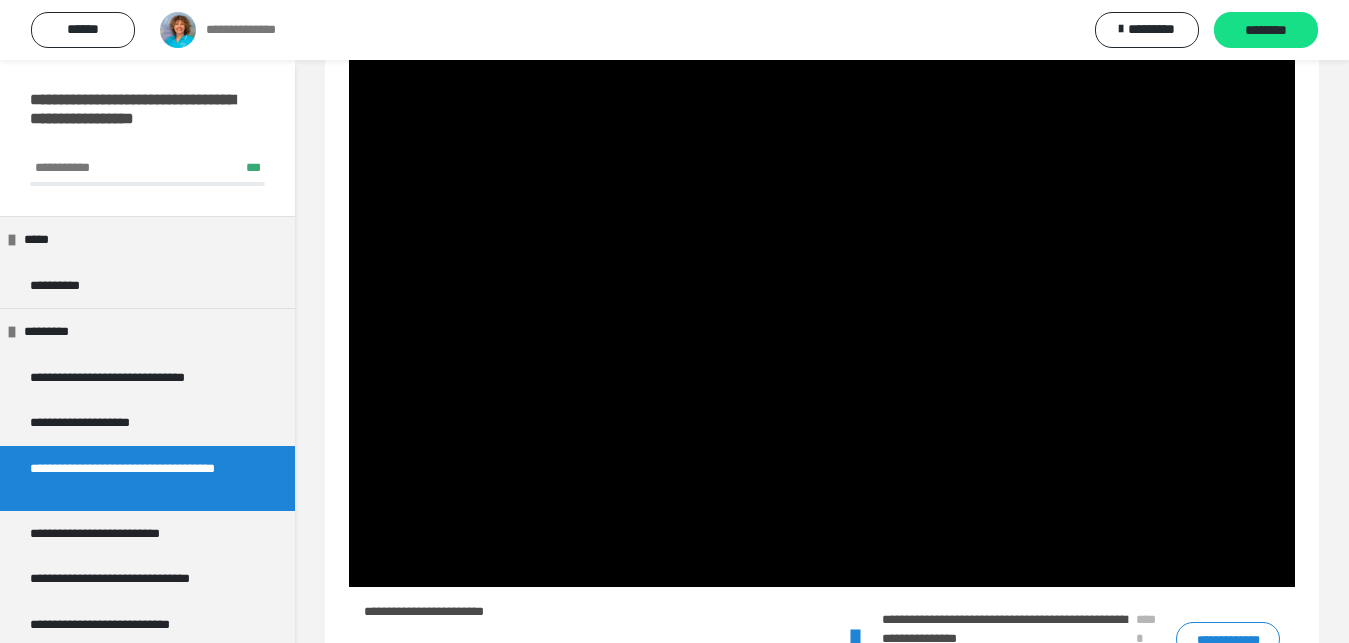 drag, startPoint x: 783, startPoint y: 472, endPoint x: 678, endPoint y: 682, distance: 234.78714 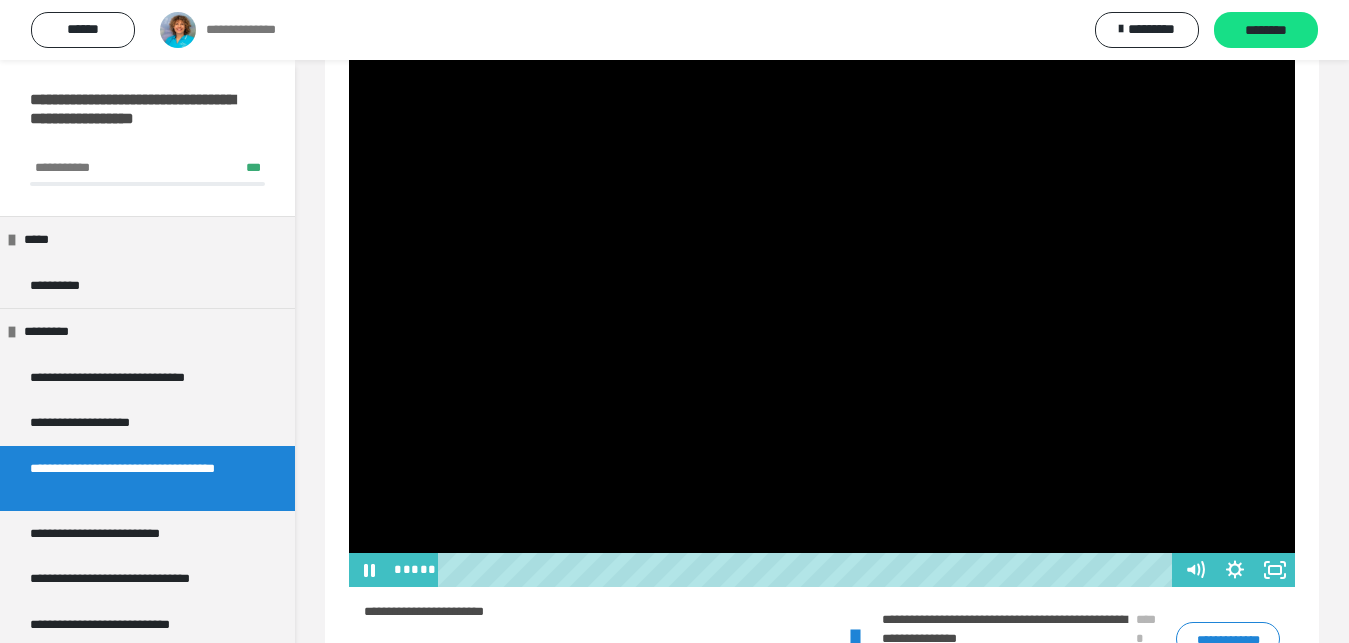 click at bounding box center (822, 321) 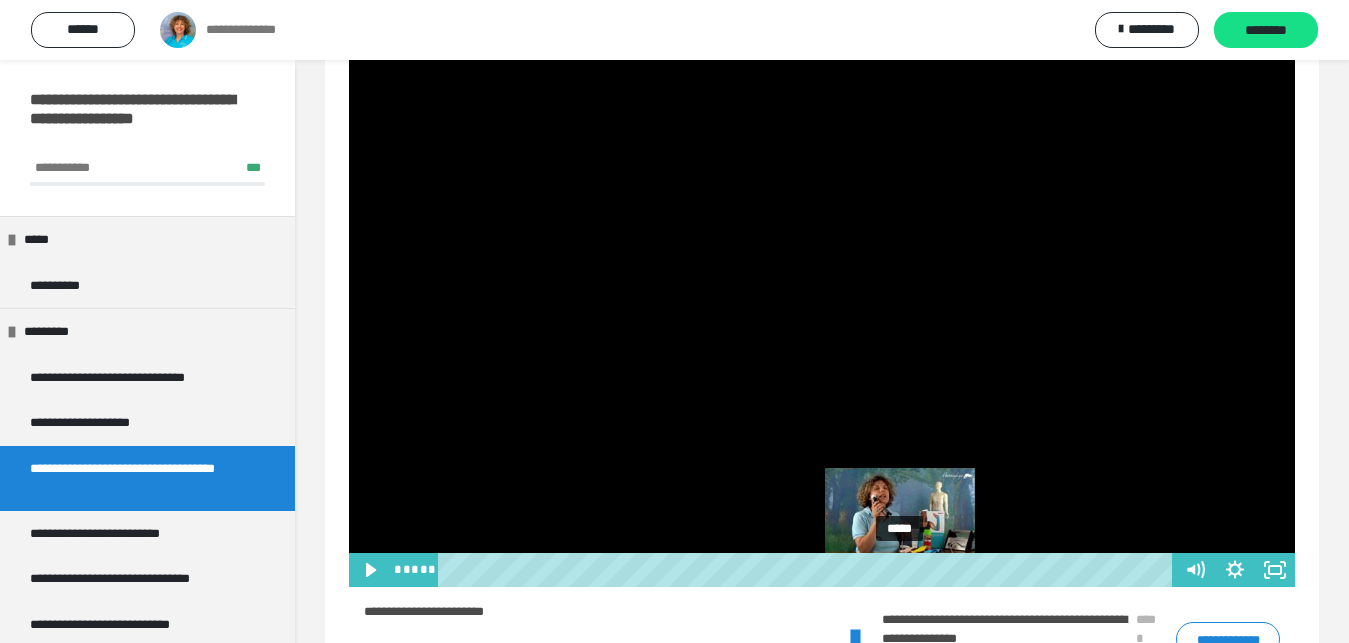 click on "*****" at bounding box center (808, 570) 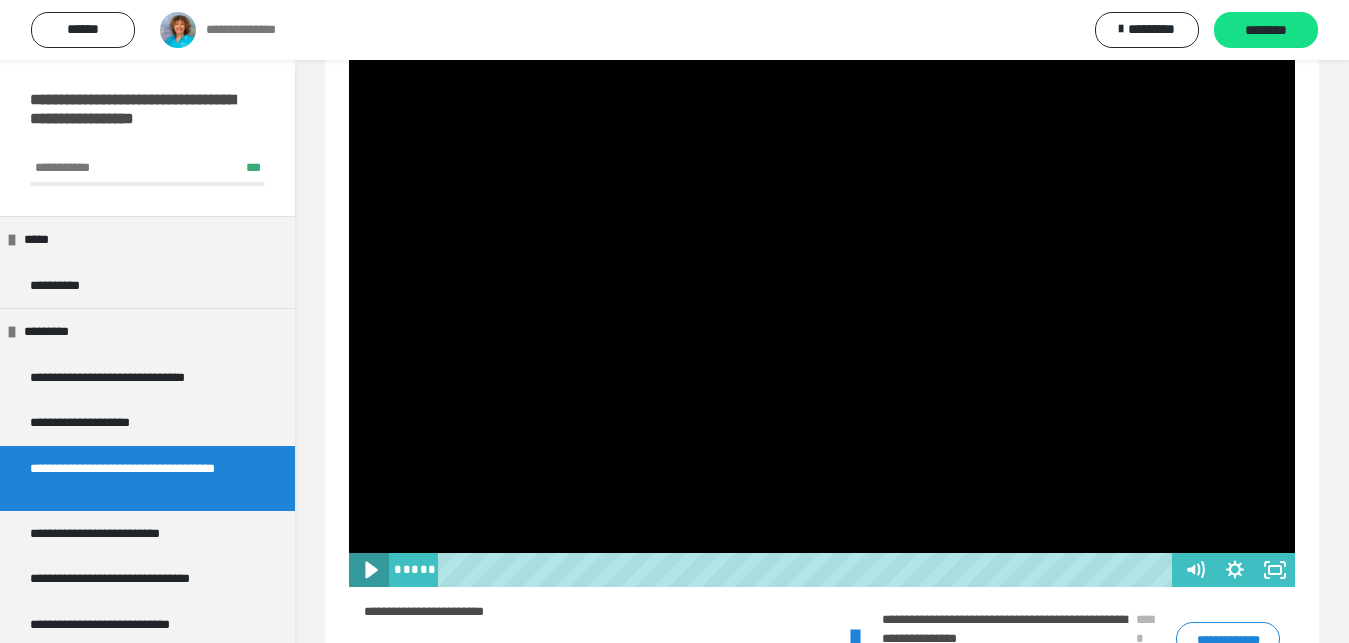 click 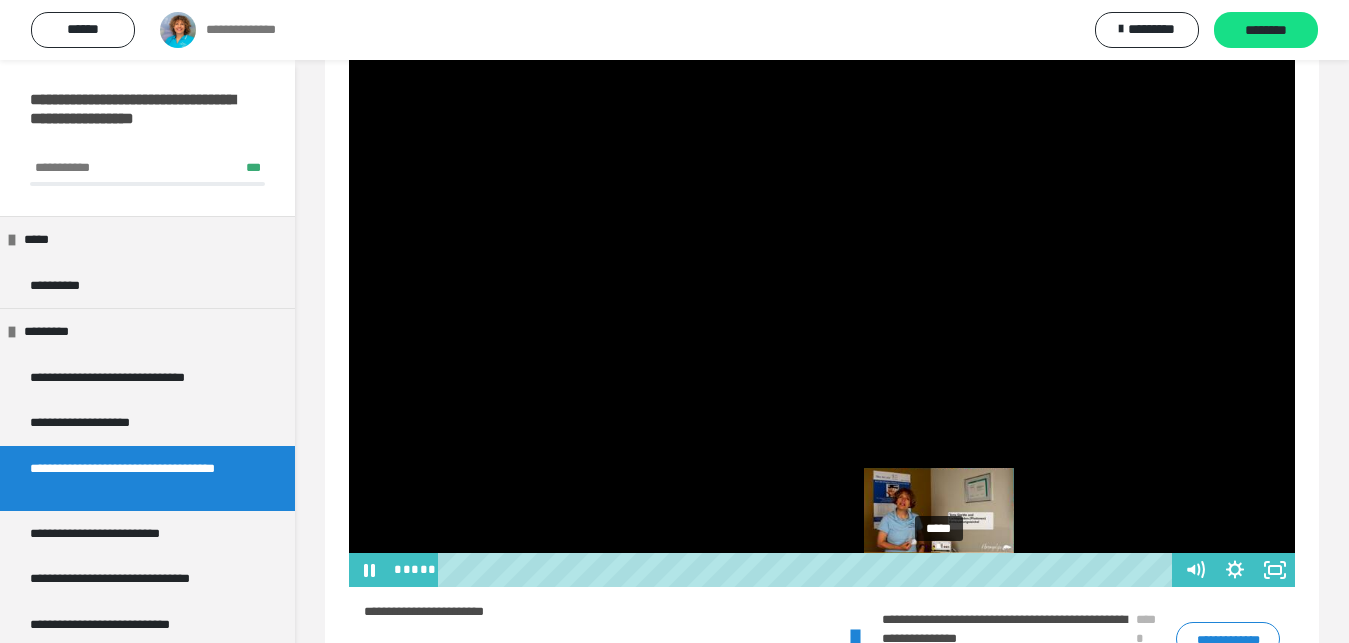 drag, startPoint x: 903, startPoint y: 567, endPoint x: 941, endPoint y: 567, distance: 38 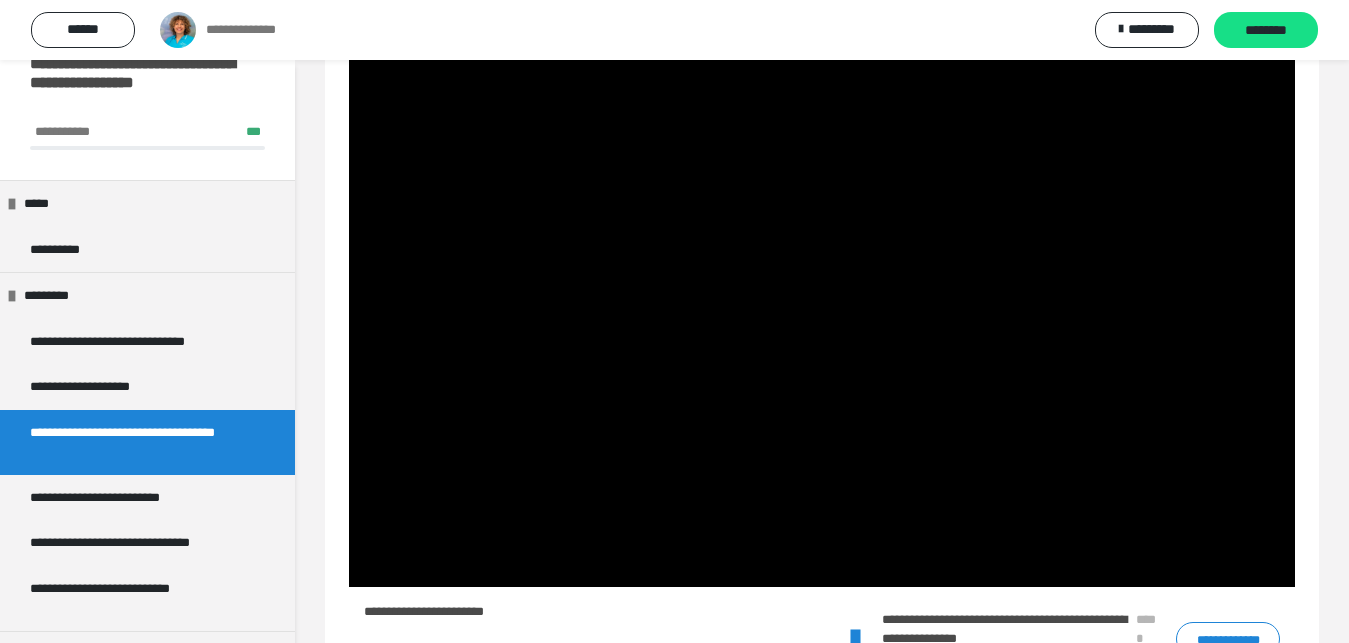 scroll, scrollTop: 40, scrollLeft: 0, axis: vertical 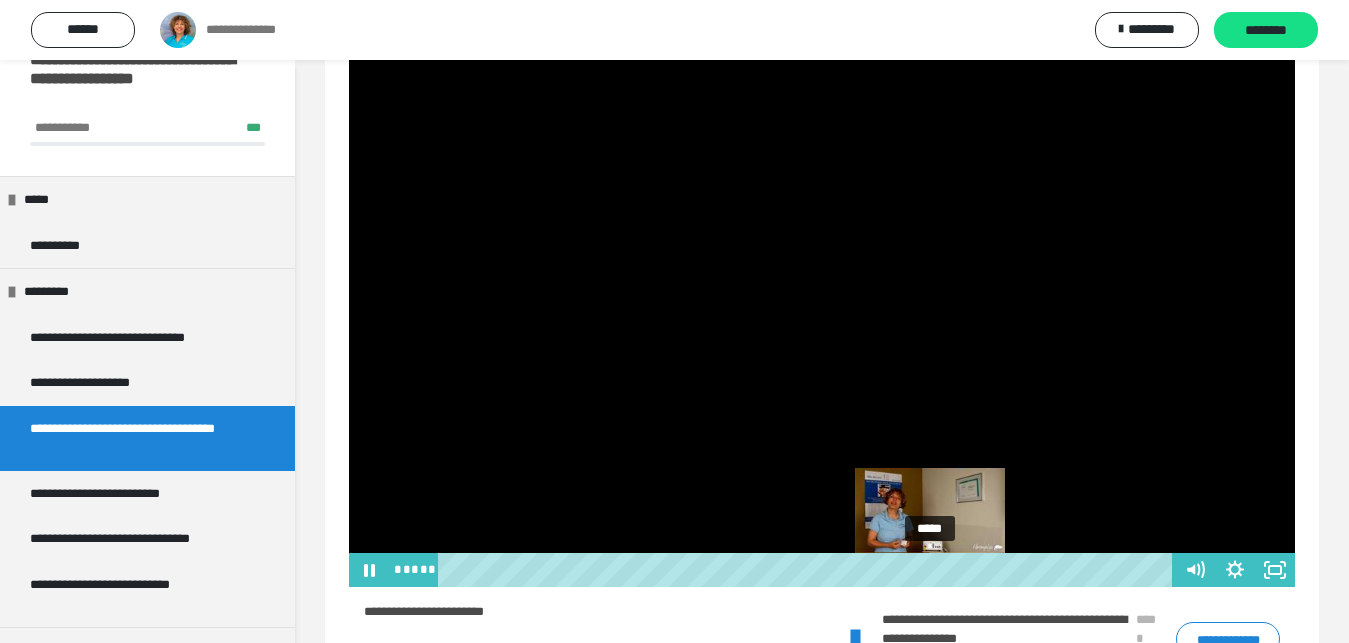 click at bounding box center [929, 569] 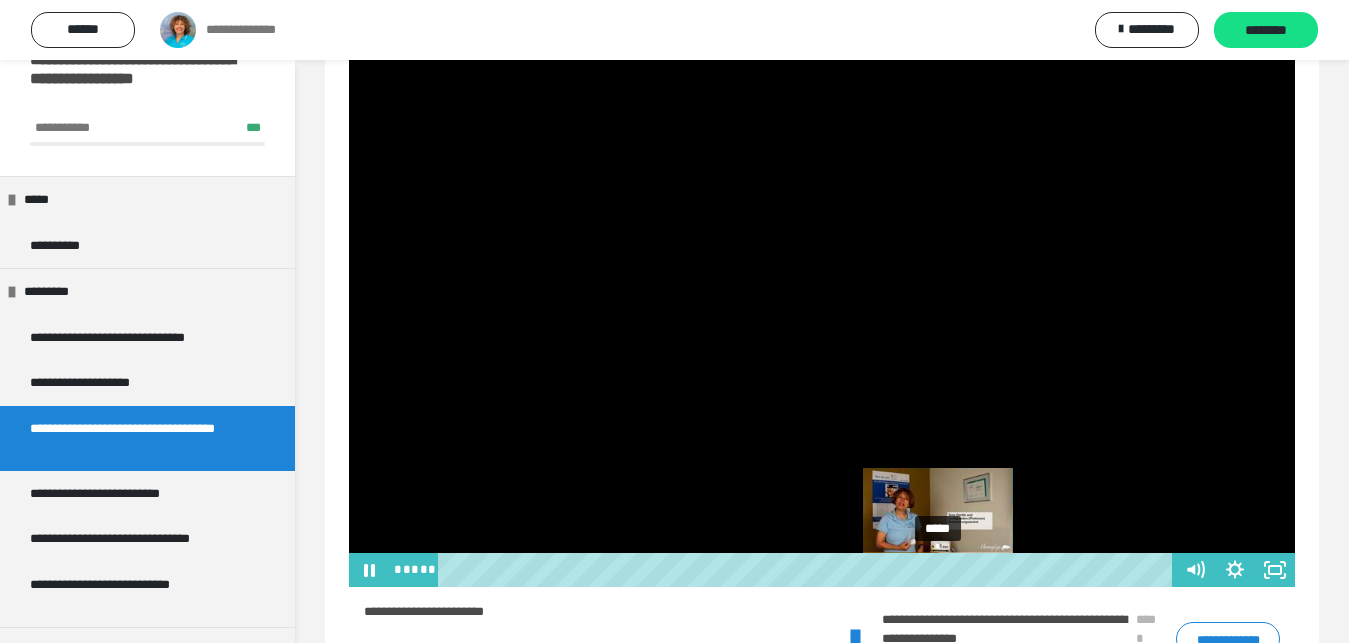 click at bounding box center (937, 569) 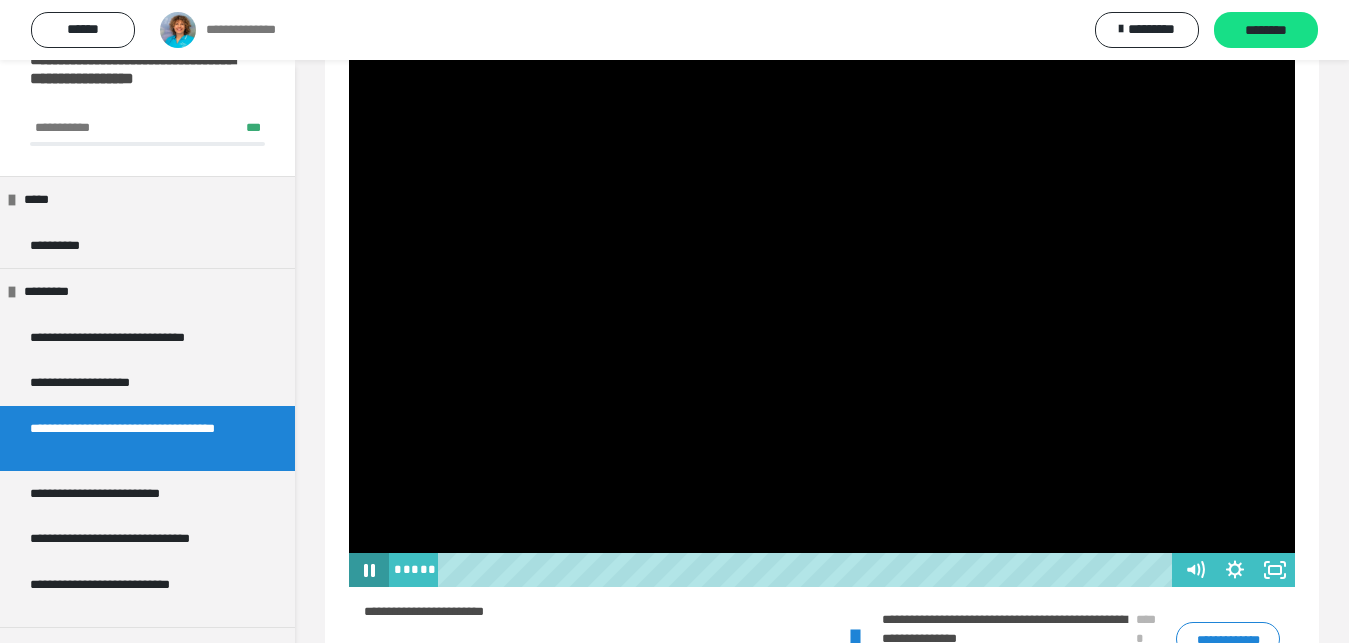 click 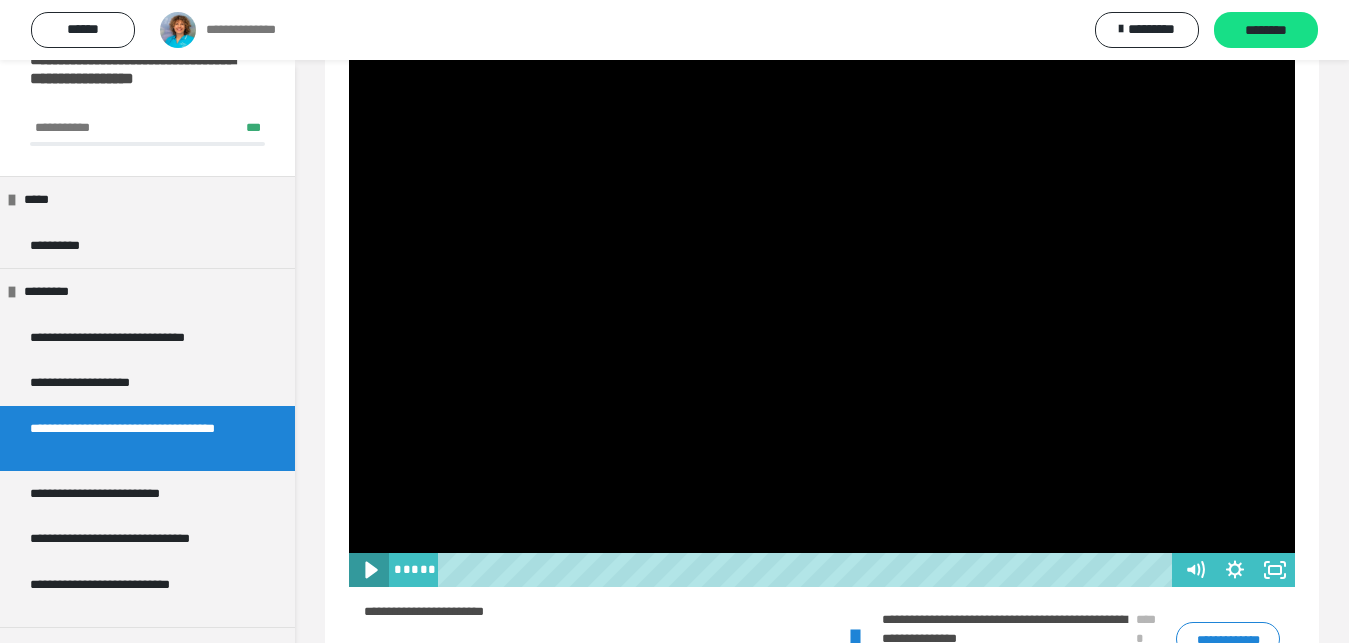 click 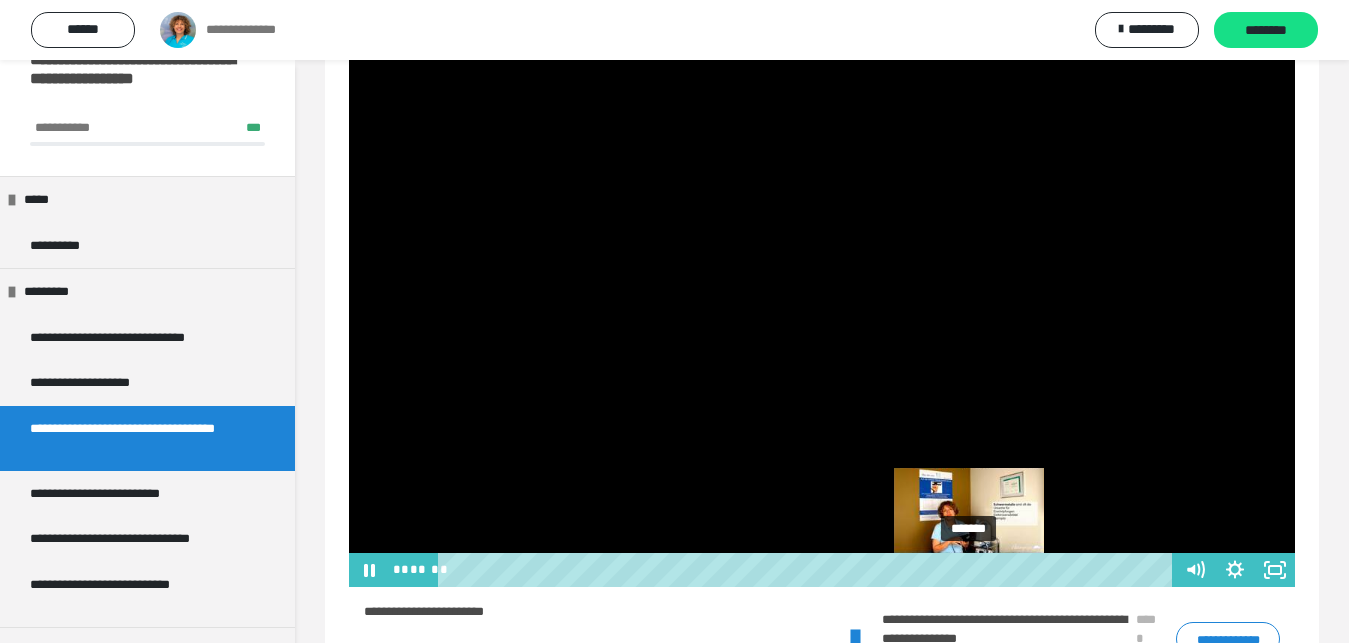 click on "*******" at bounding box center [808, 570] 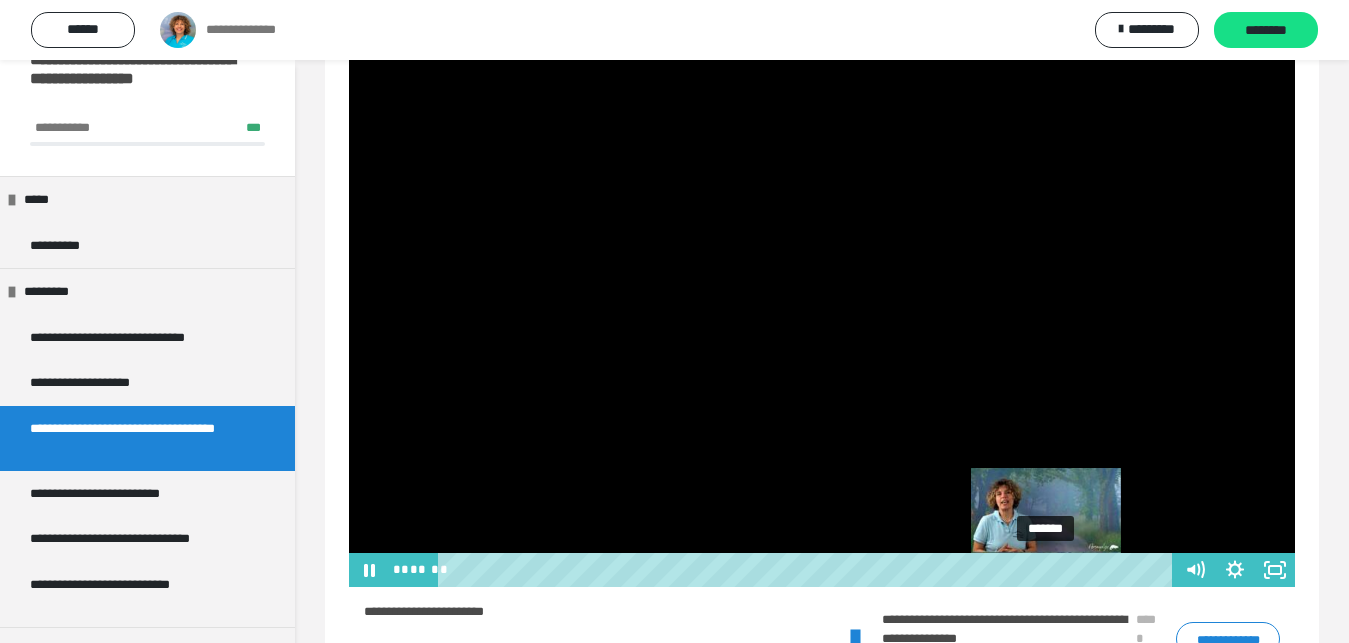 drag, startPoint x: 972, startPoint y: 572, endPoint x: 1048, endPoint y: 572, distance: 76 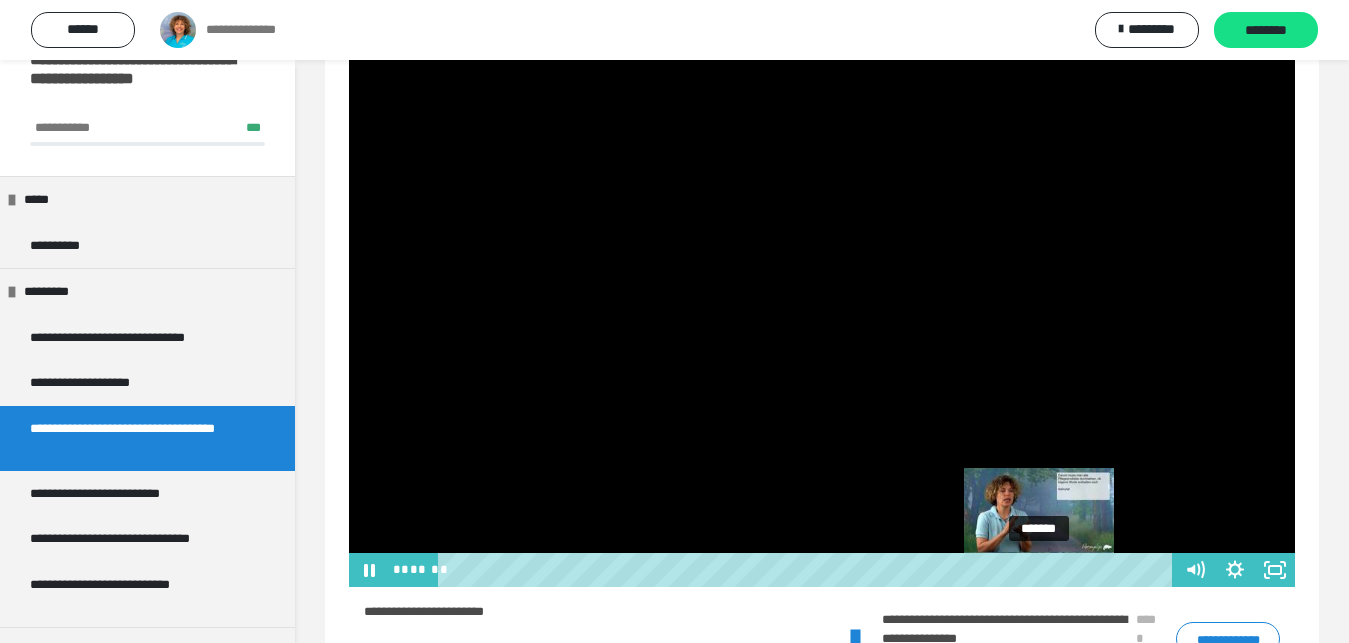click on "*******" at bounding box center (808, 570) 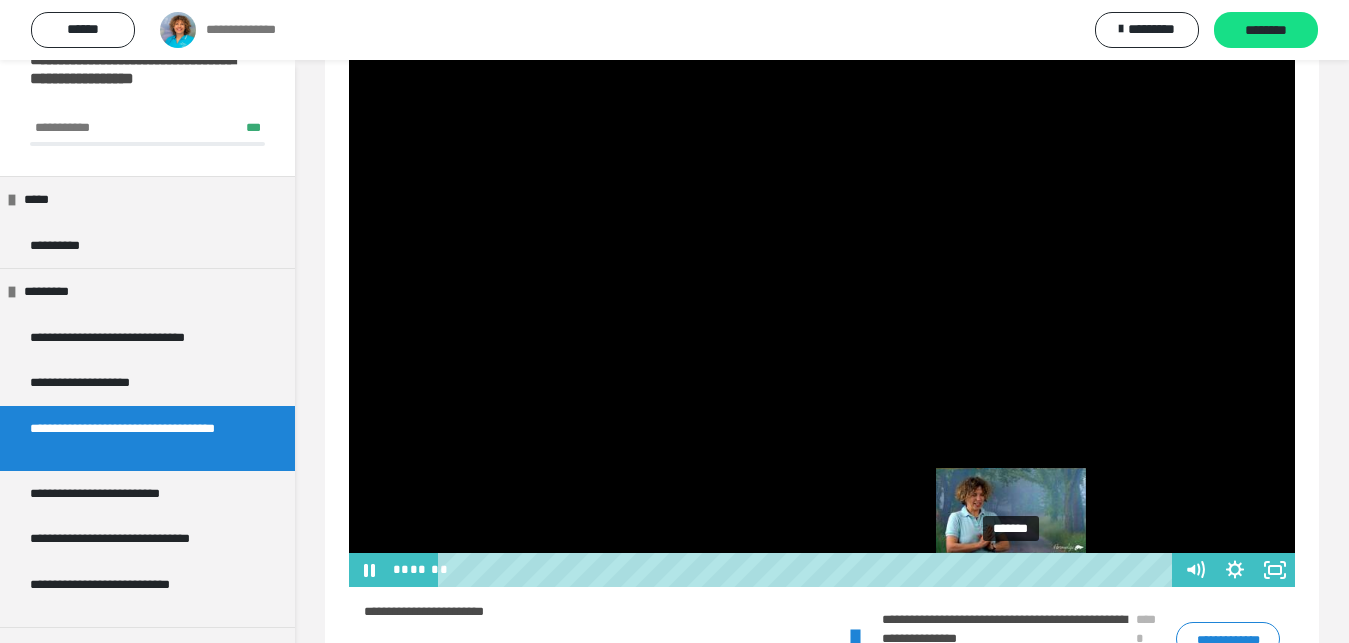 click on "*******" at bounding box center (808, 570) 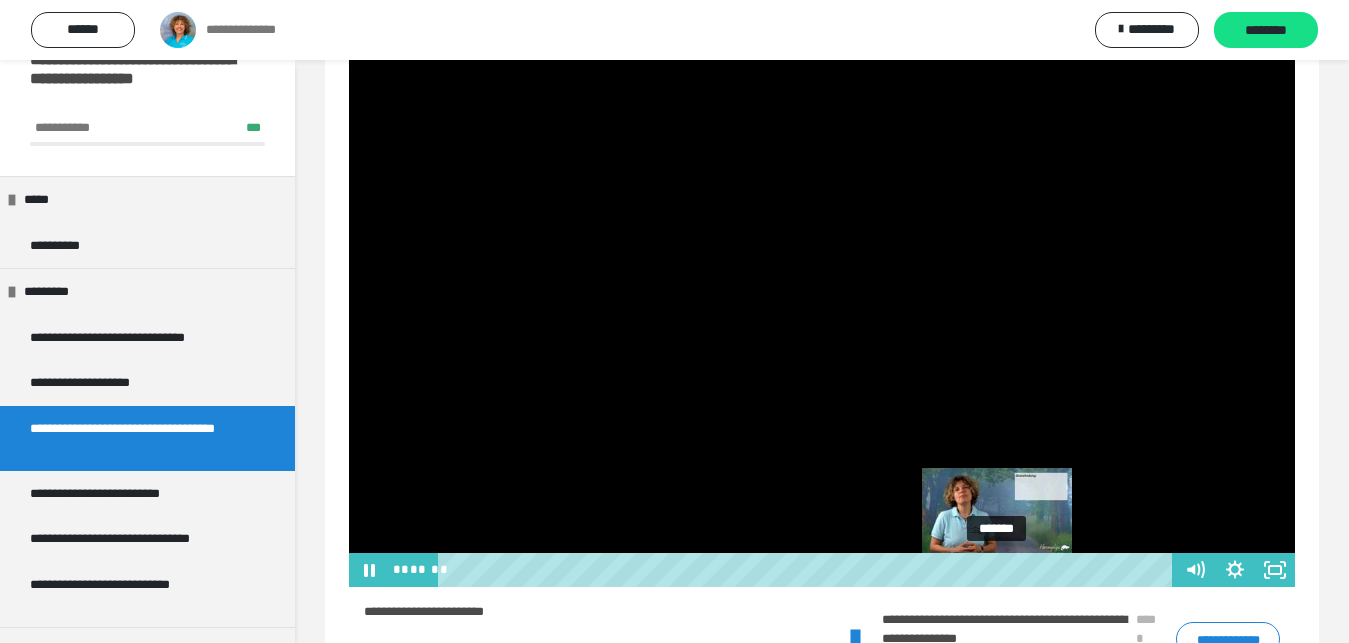 drag, startPoint x: 1014, startPoint y: 571, endPoint x: 999, endPoint y: 571, distance: 15 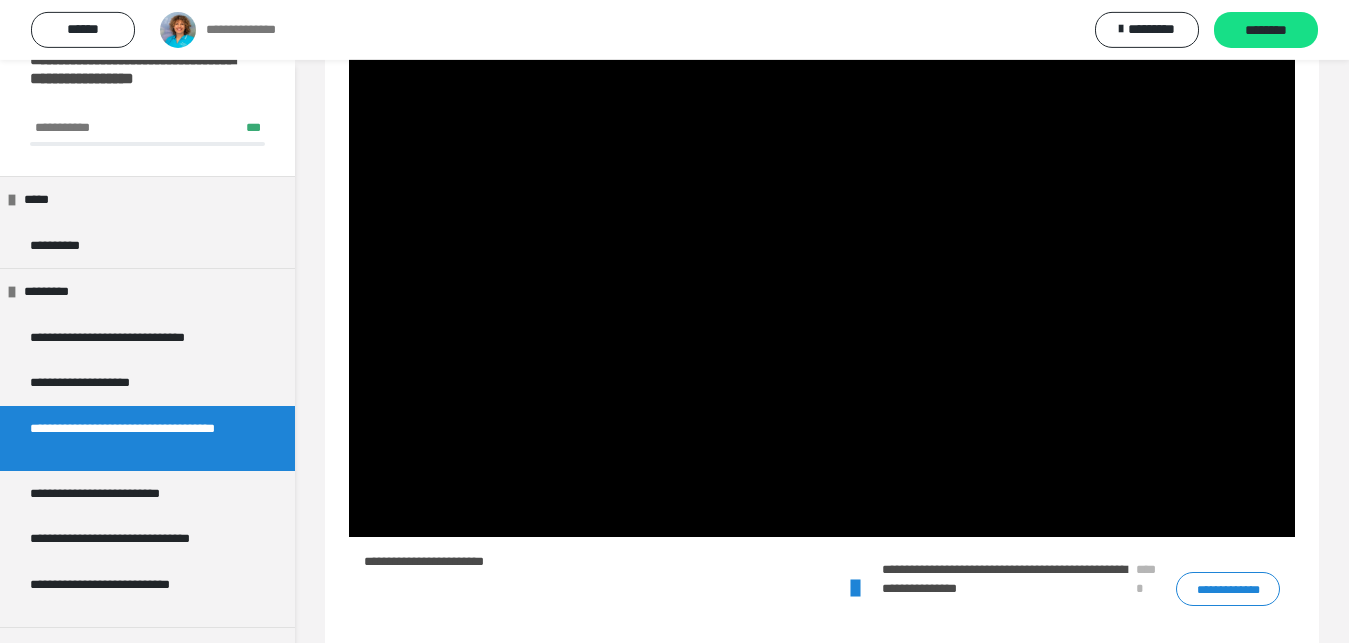 scroll, scrollTop: 318, scrollLeft: 0, axis: vertical 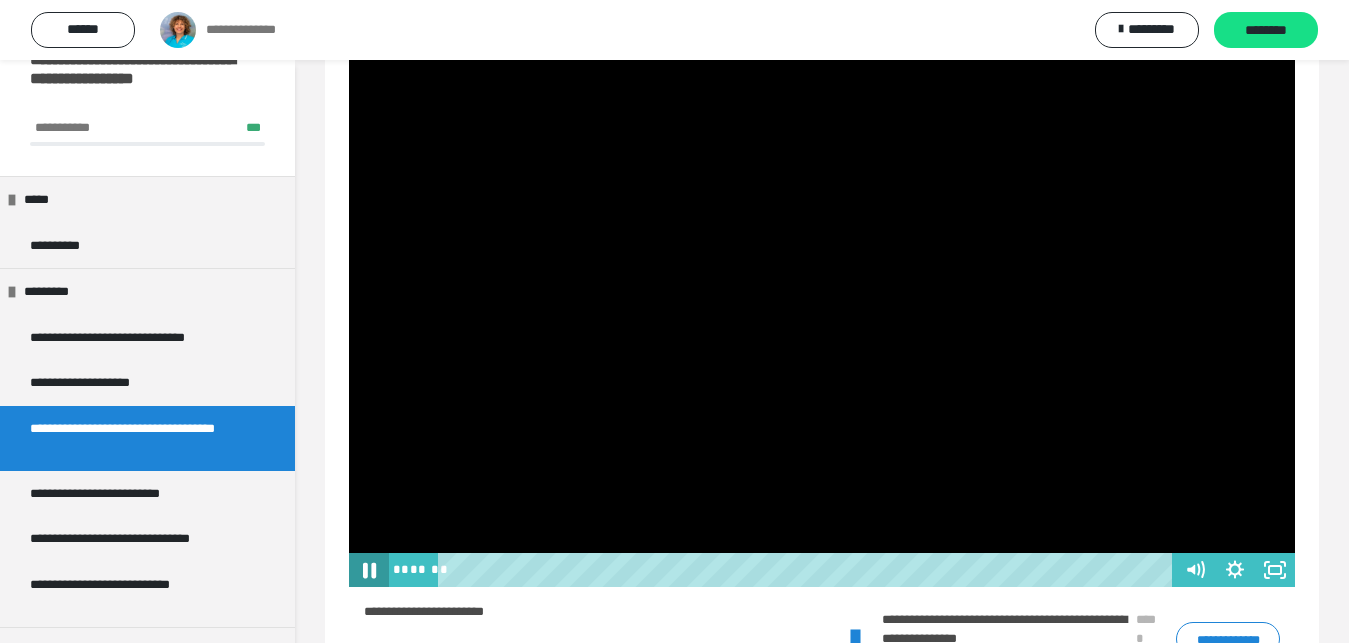 click 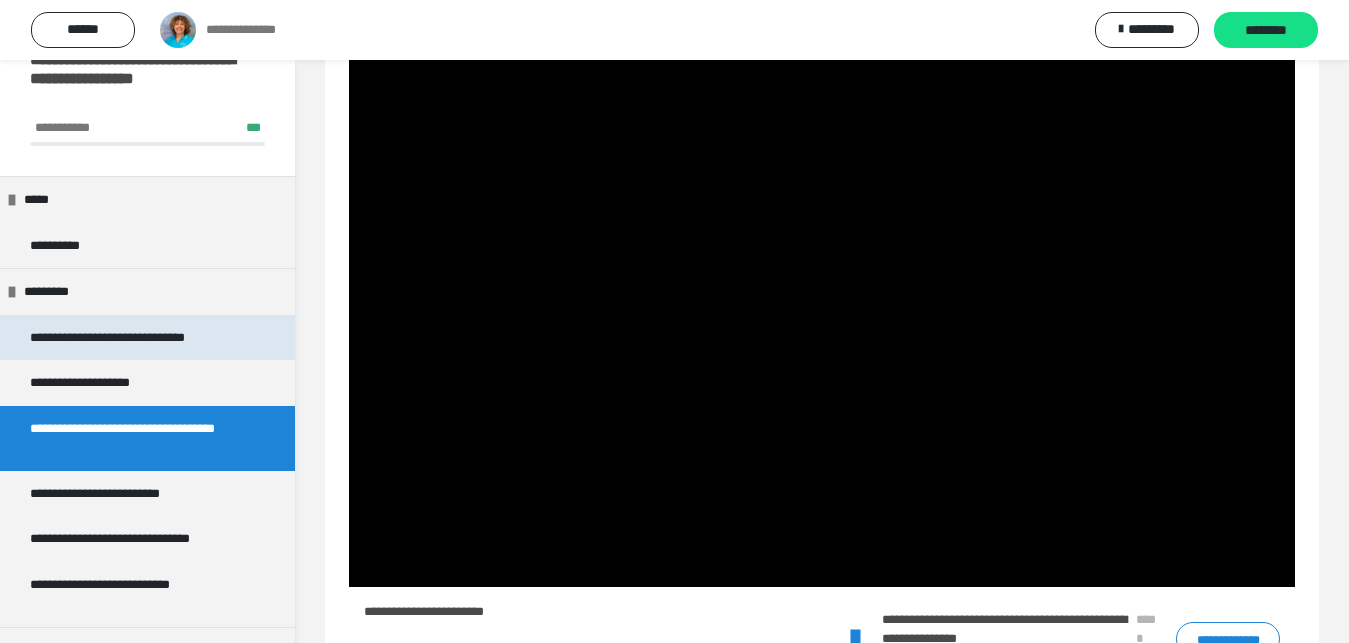 click on "**********" at bounding box center [125, 338] 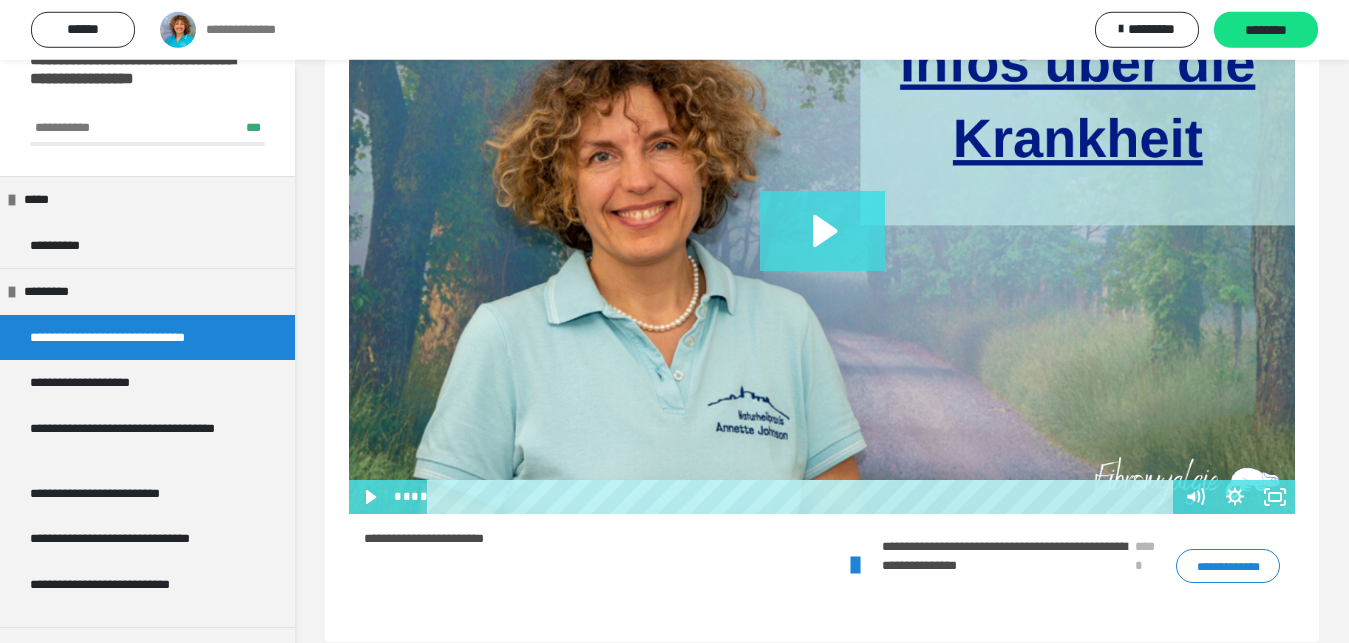 scroll, scrollTop: 420, scrollLeft: 0, axis: vertical 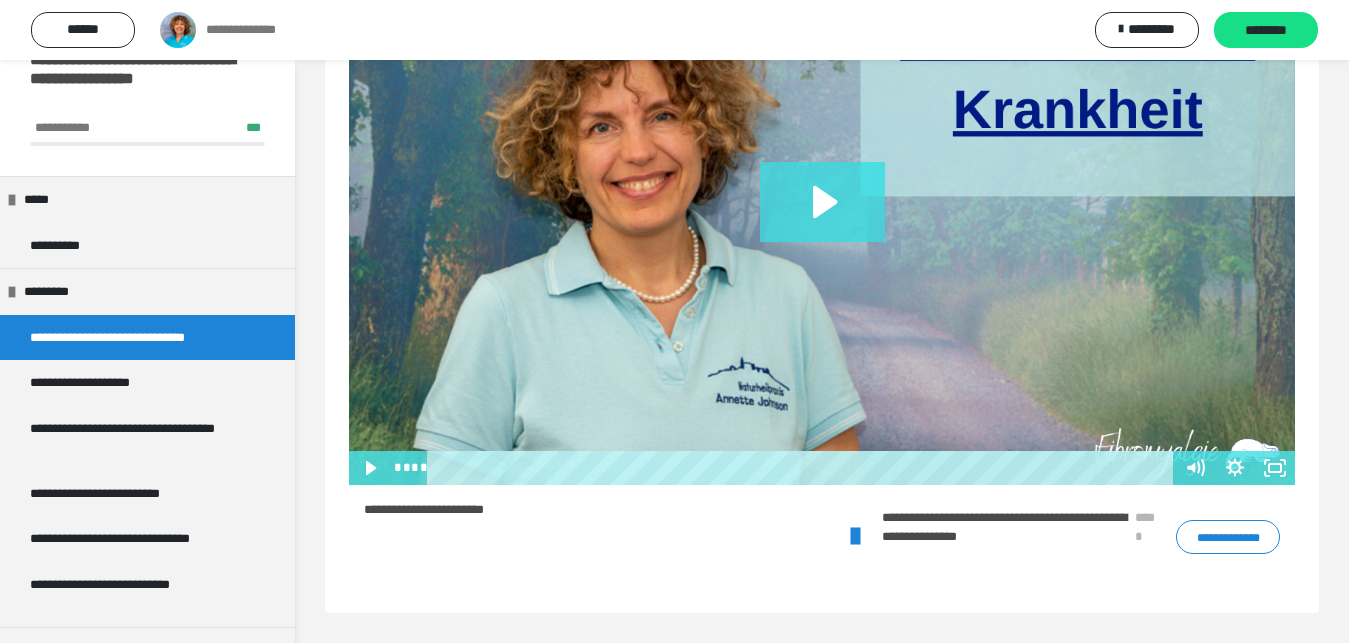 click on "**********" at bounding box center (1228, 537) 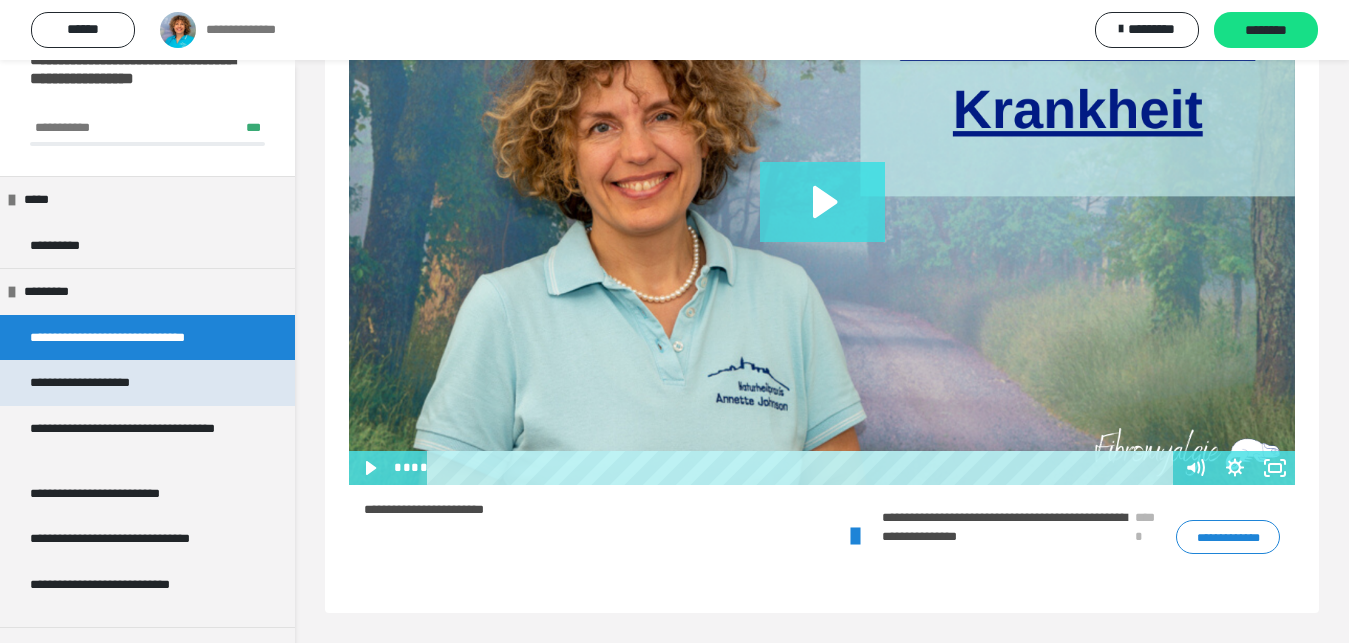 click on "**********" at bounding box center [102, 383] 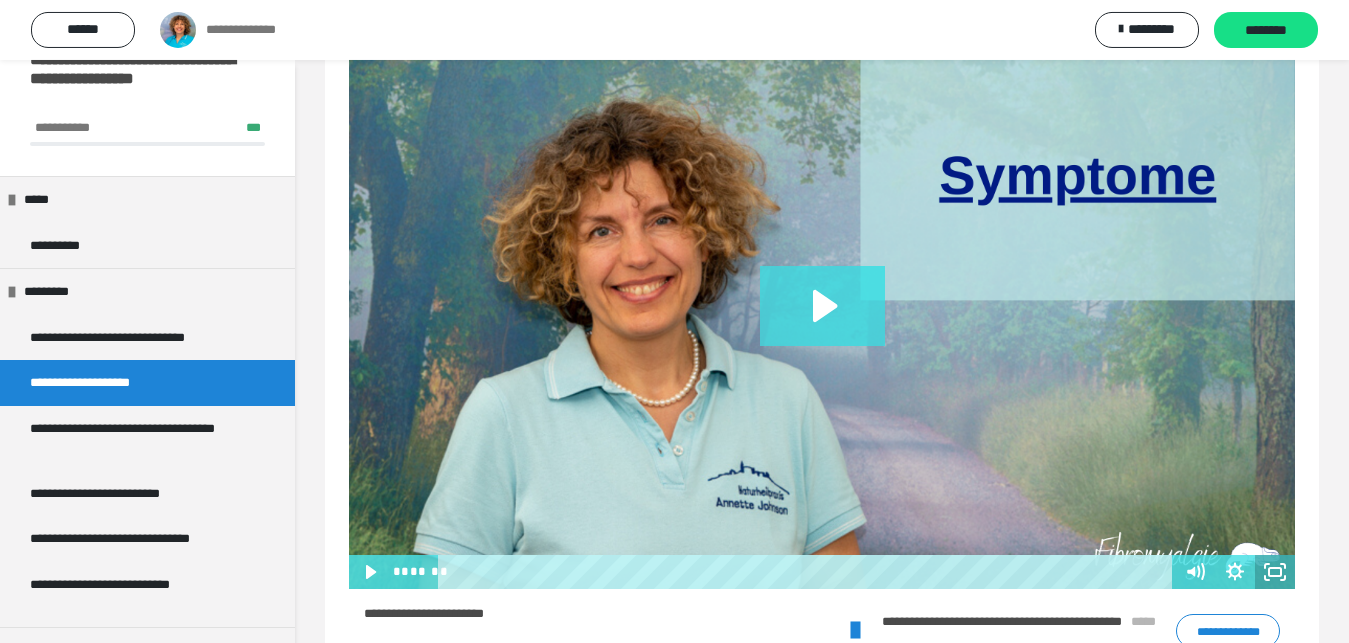 scroll, scrollTop: 401, scrollLeft: 0, axis: vertical 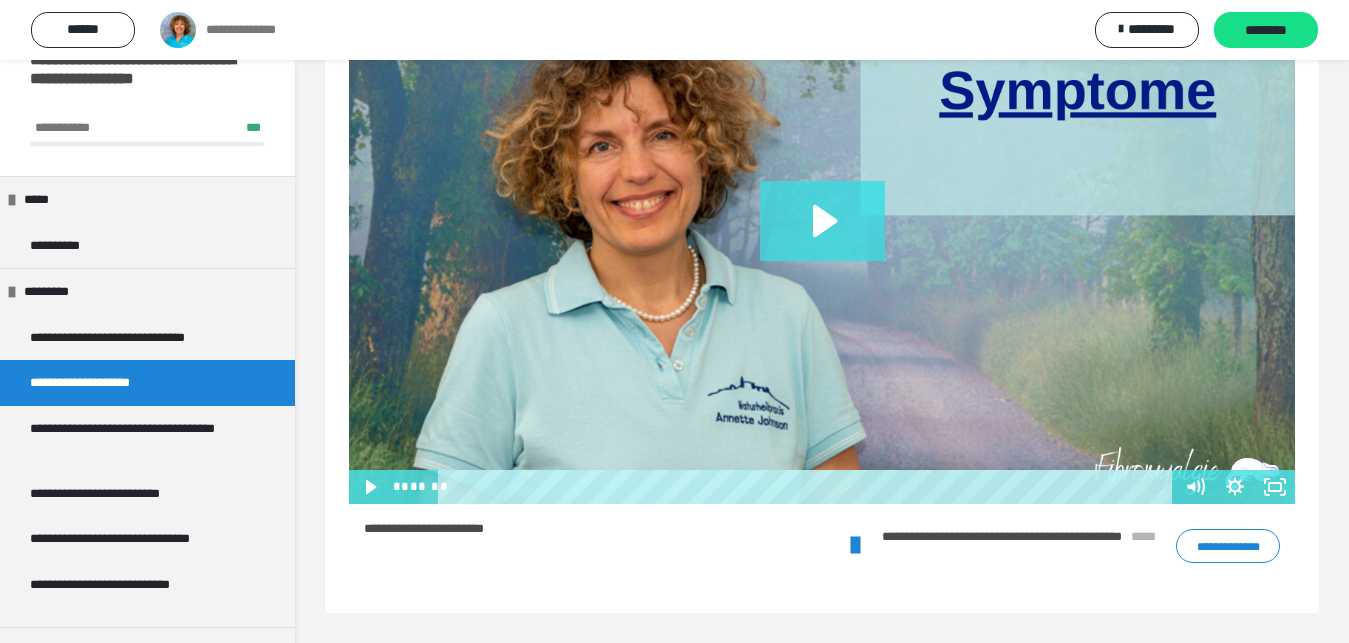click on "**********" at bounding box center (1228, 546) 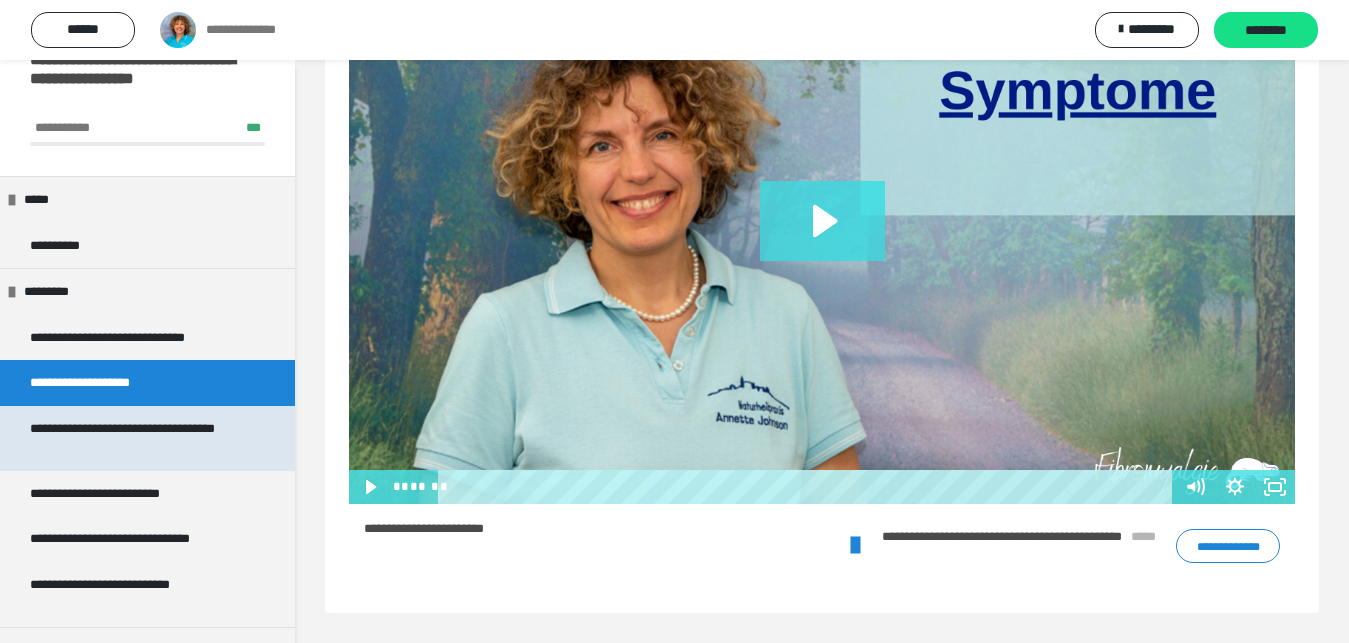 click on "**********" at bounding box center (131, 438) 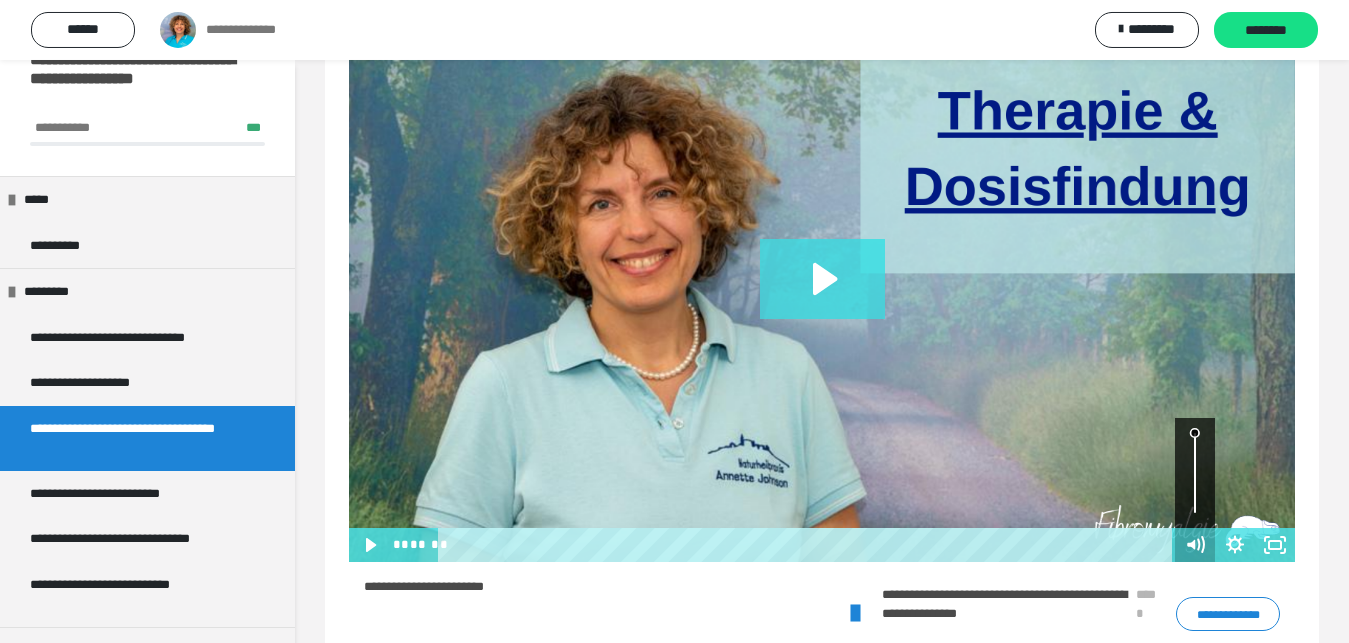 scroll, scrollTop: 366, scrollLeft: 0, axis: vertical 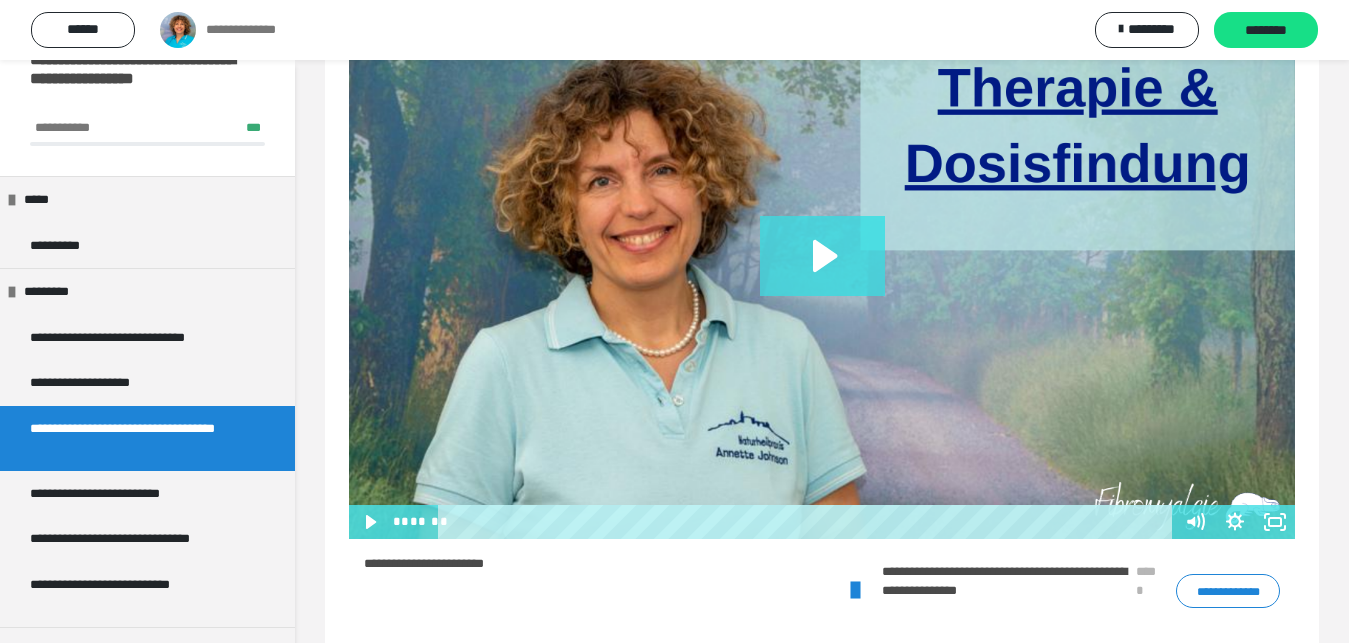 click on "**********" at bounding box center (1228, 591) 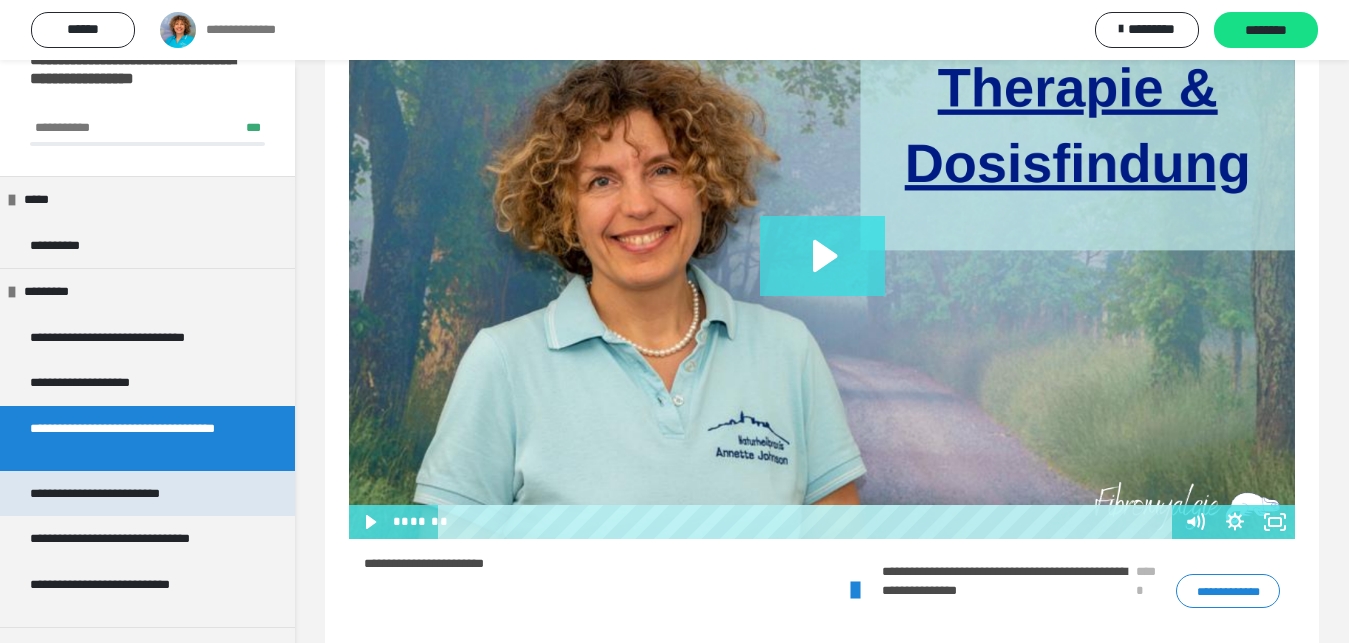 click on "**********" at bounding box center (109, 494) 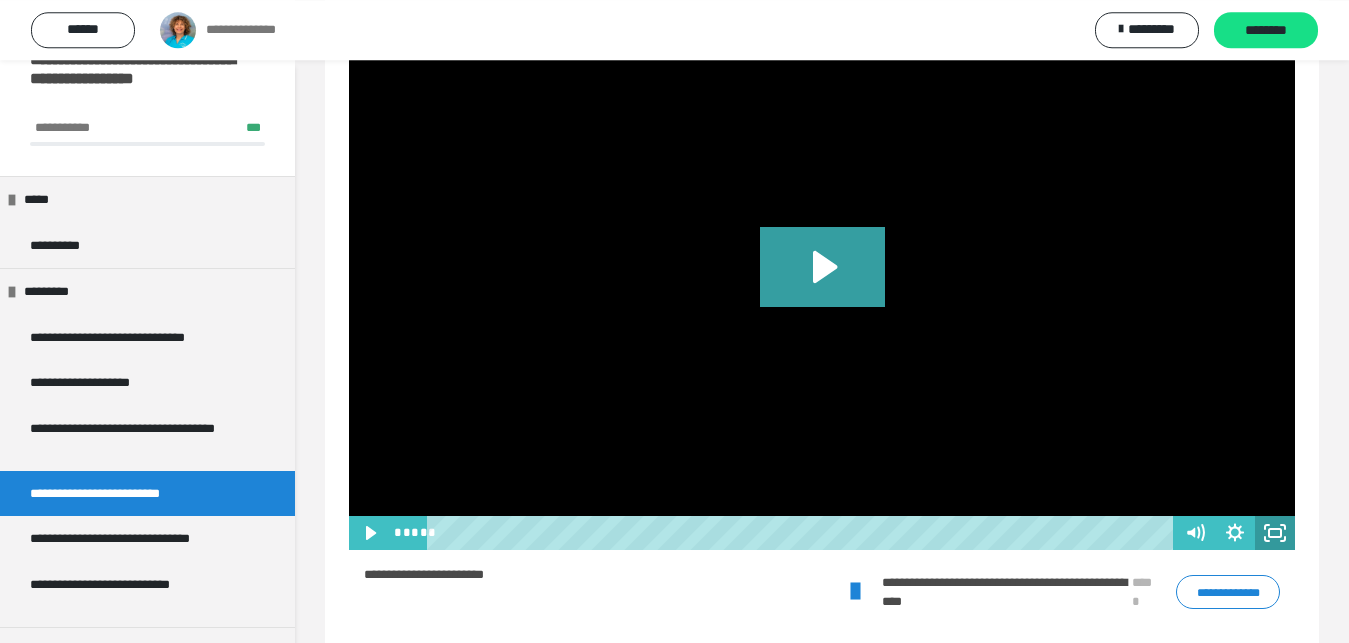 scroll, scrollTop: 417, scrollLeft: 0, axis: vertical 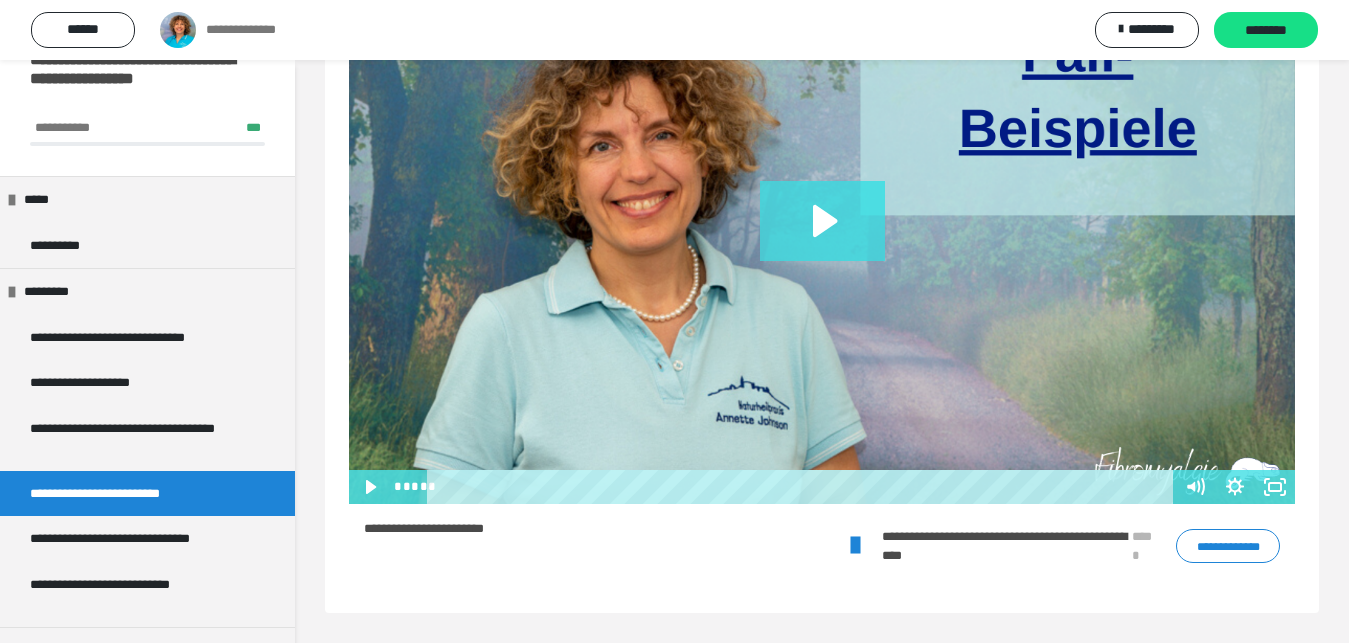 click on "**********" at bounding box center [1228, 546] 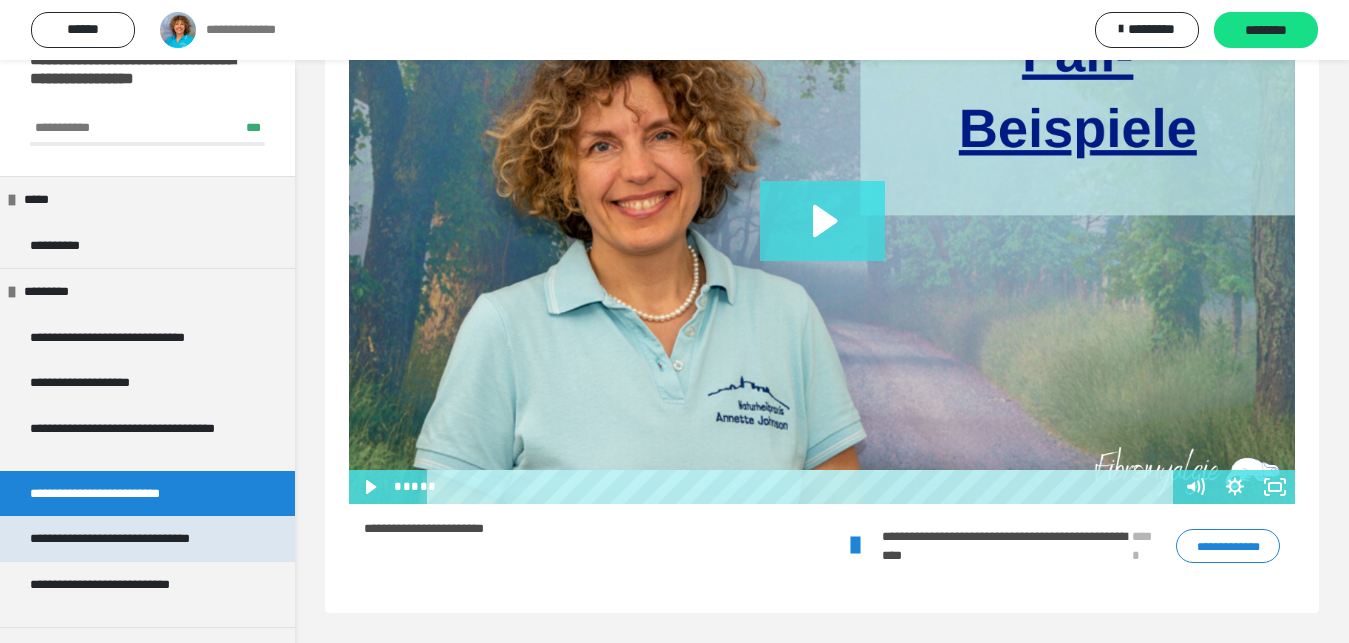 click on "**********" at bounding box center [129, 539] 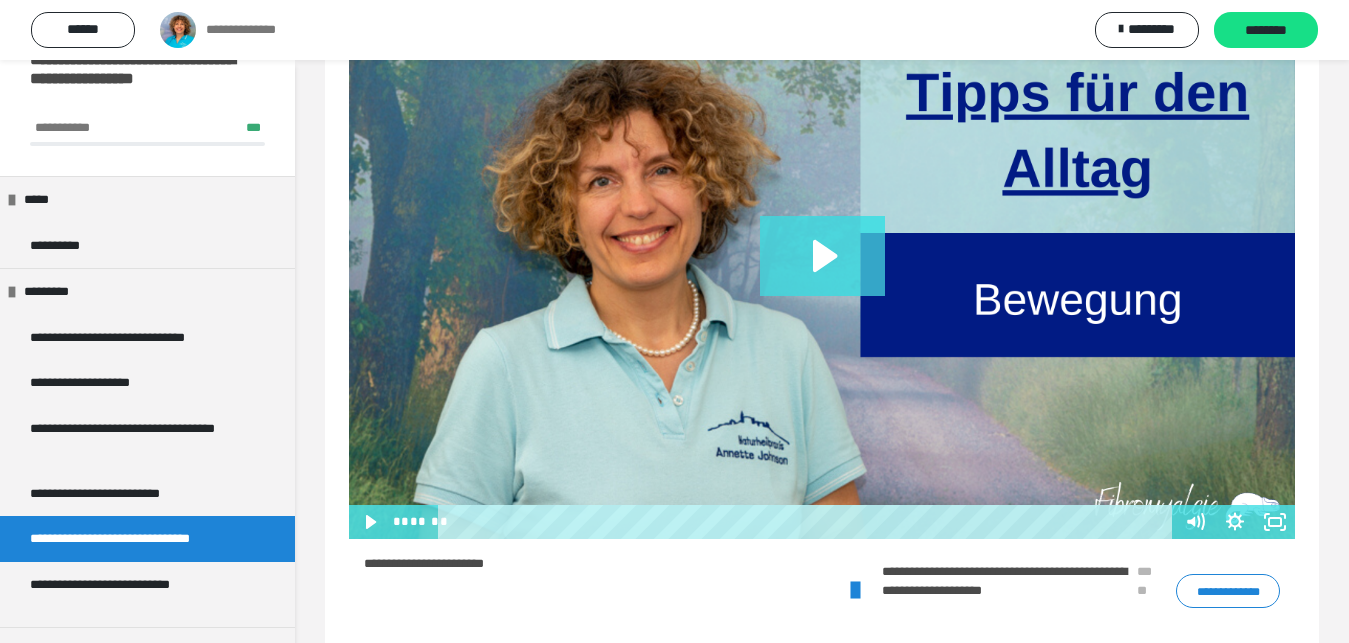 scroll, scrollTop: 672, scrollLeft: 0, axis: vertical 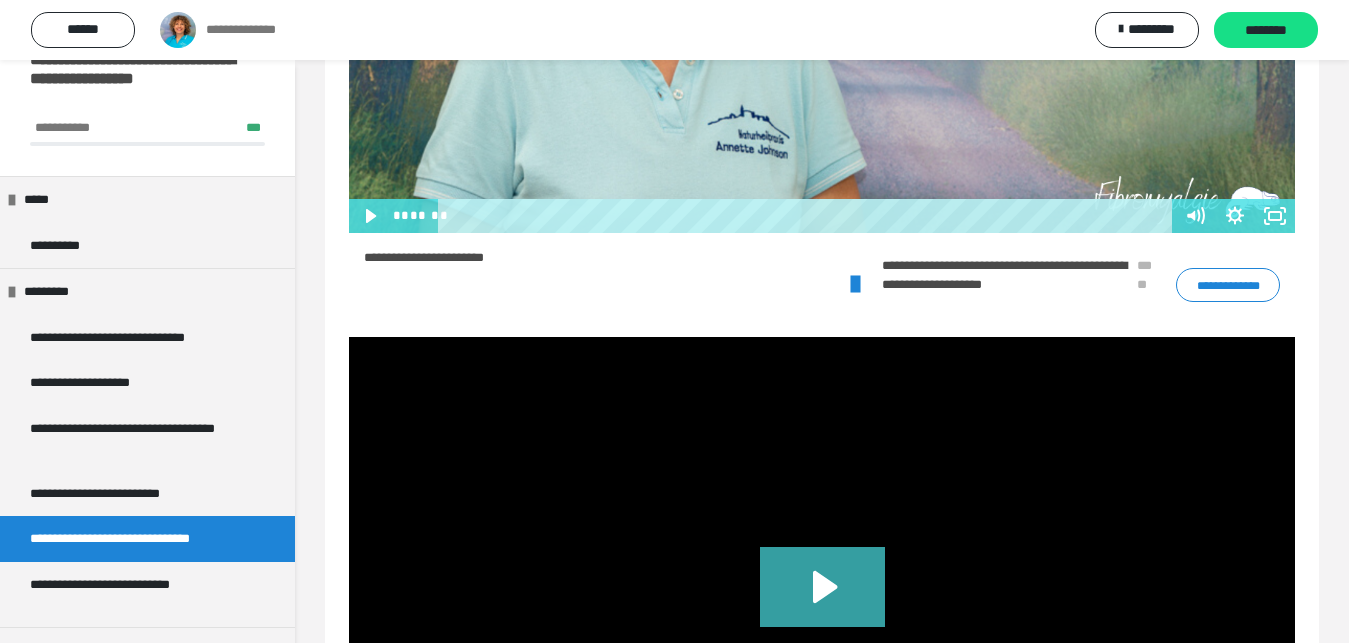 click on "**********" at bounding box center (1228, 285) 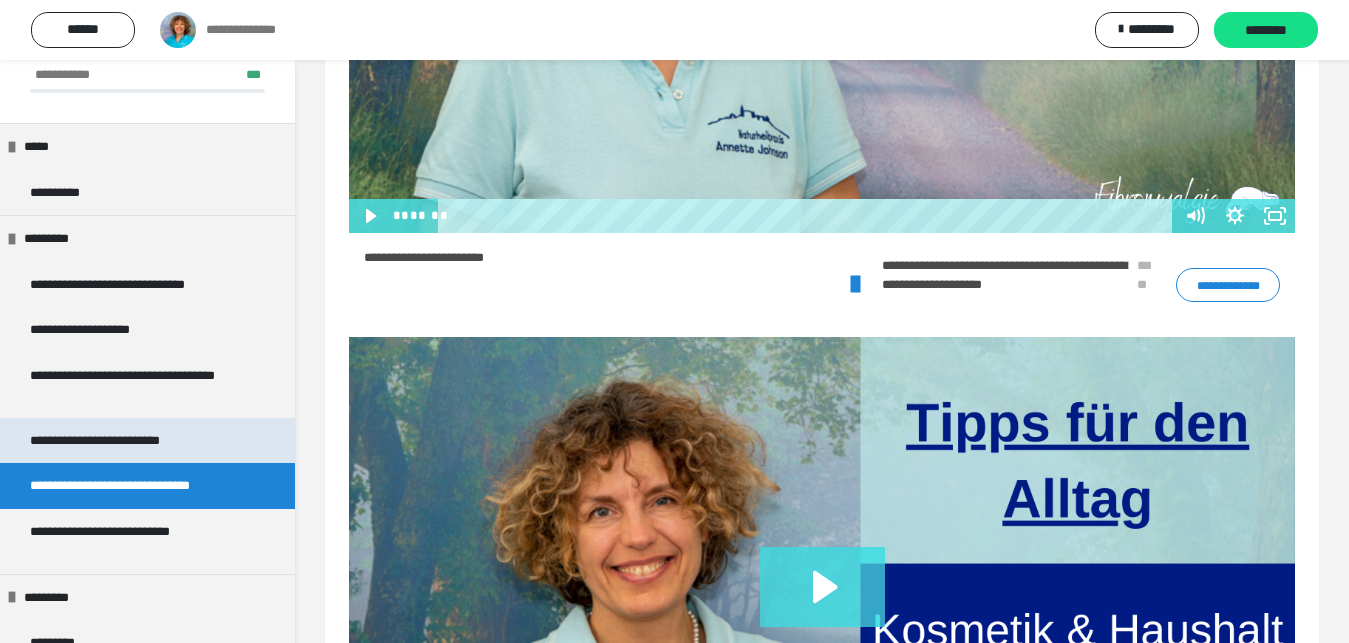 scroll, scrollTop: 120, scrollLeft: 0, axis: vertical 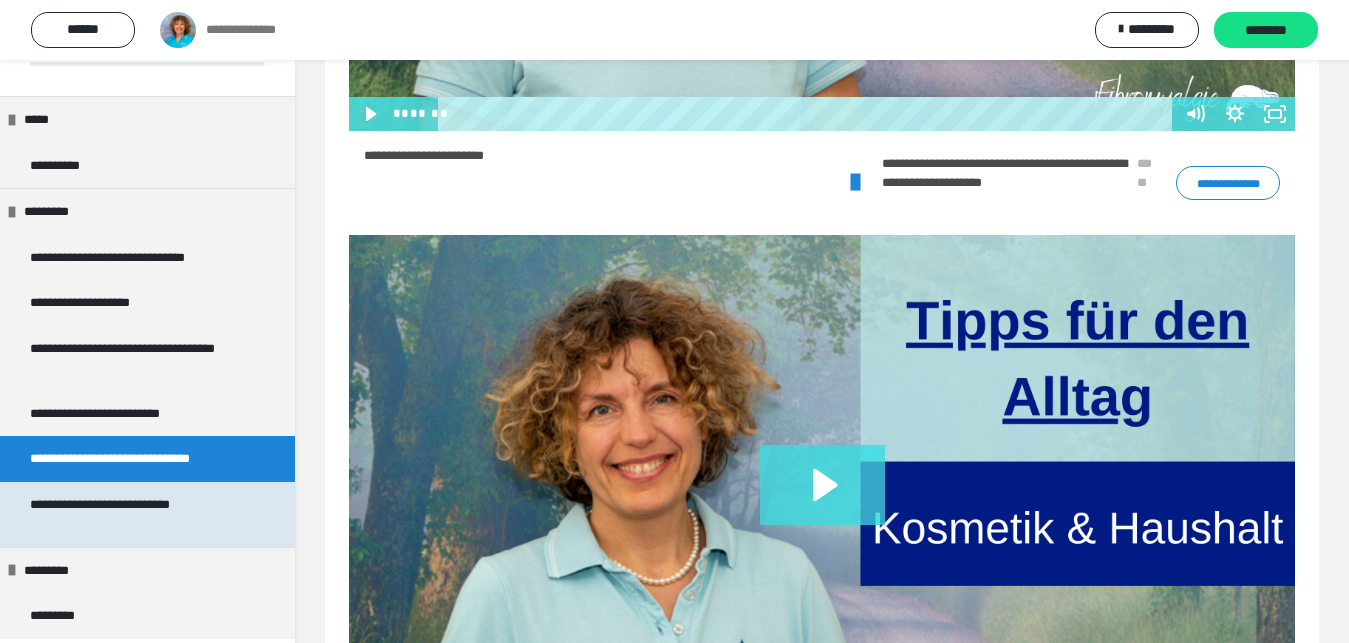 click on "**********" at bounding box center (131, 514) 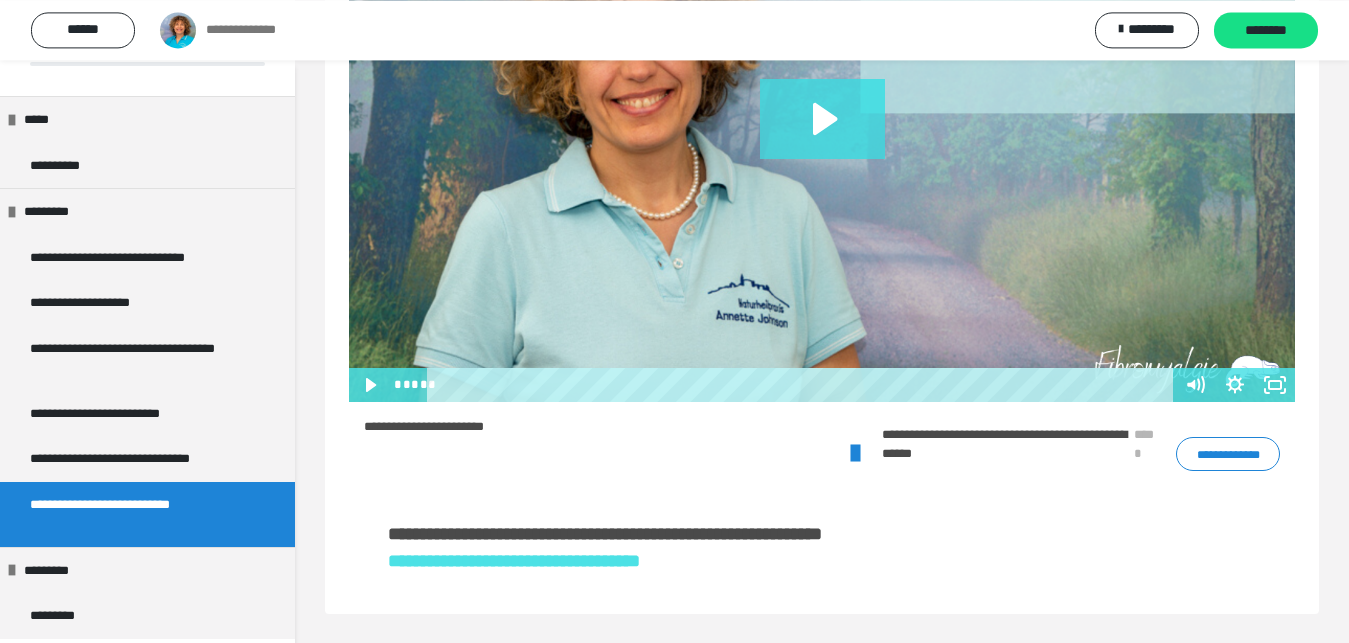 scroll, scrollTop: 504, scrollLeft: 0, axis: vertical 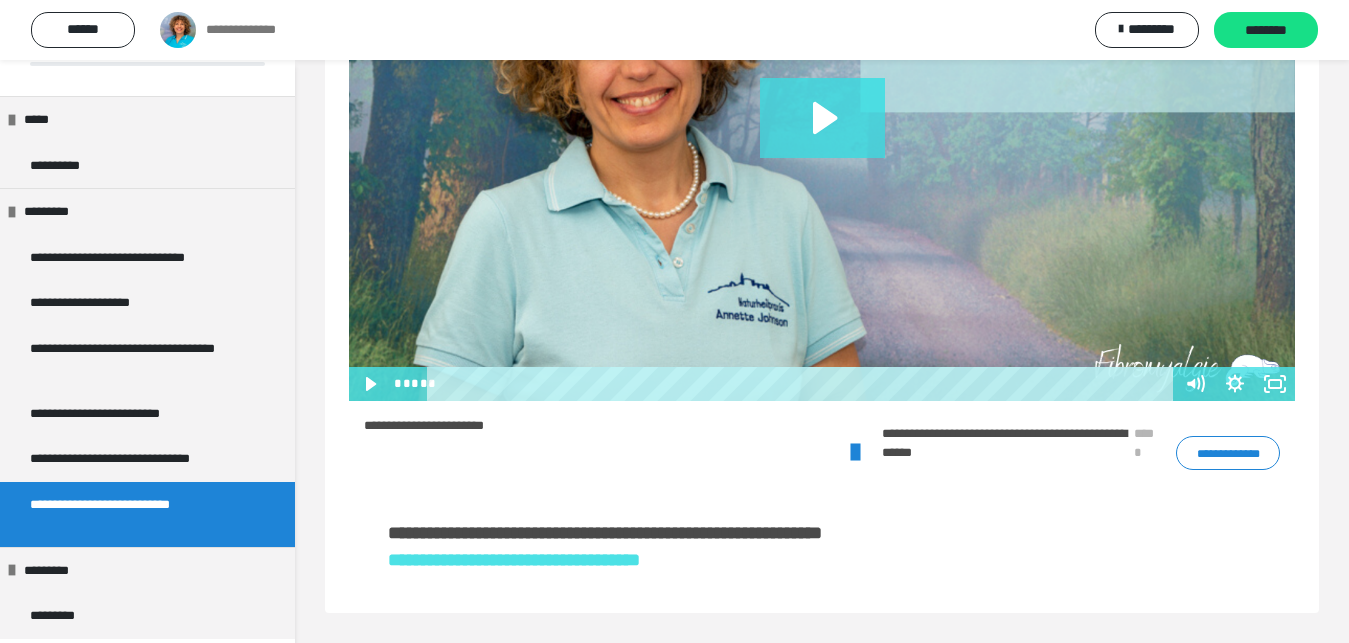 click on "**********" at bounding box center (1228, 453) 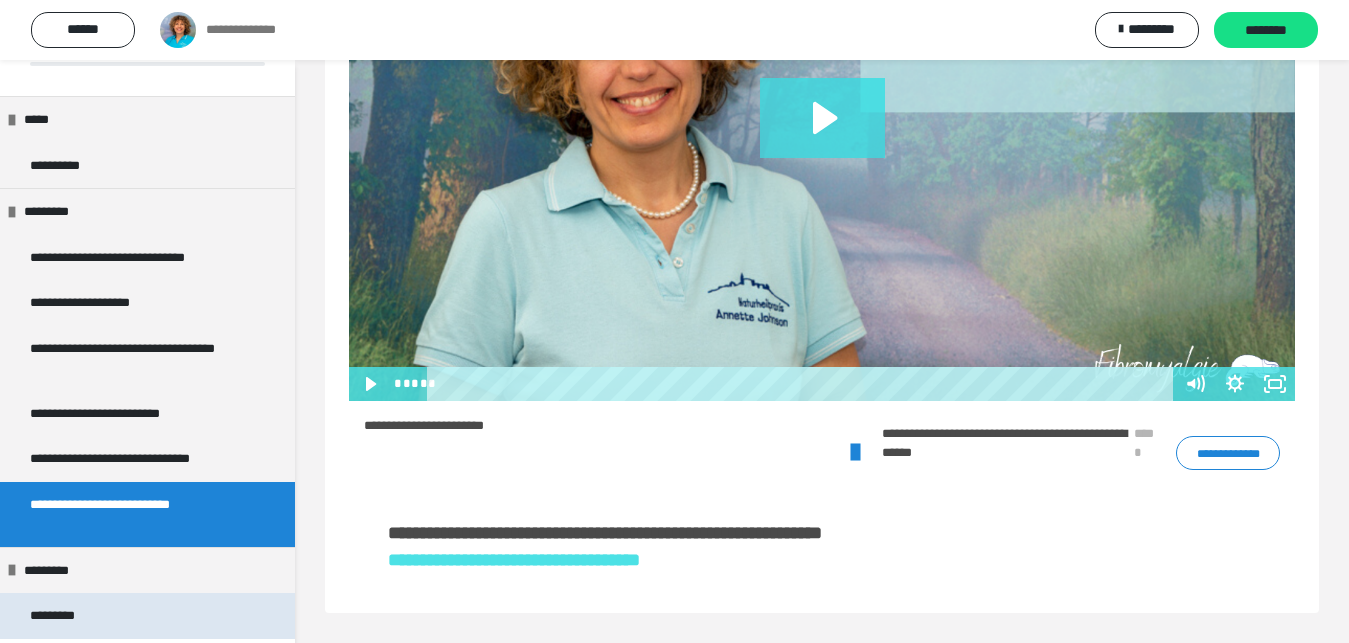 click on "*********" at bounding box center (62, 616) 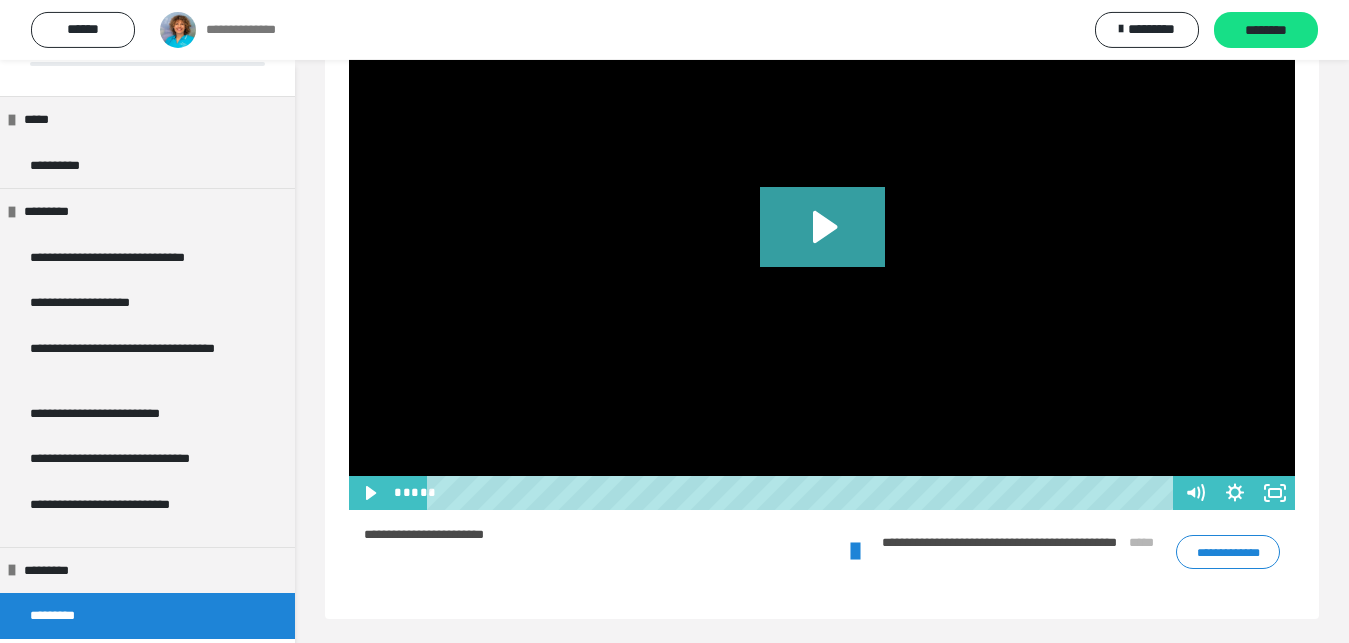 scroll, scrollTop: 417, scrollLeft: 0, axis: vertical 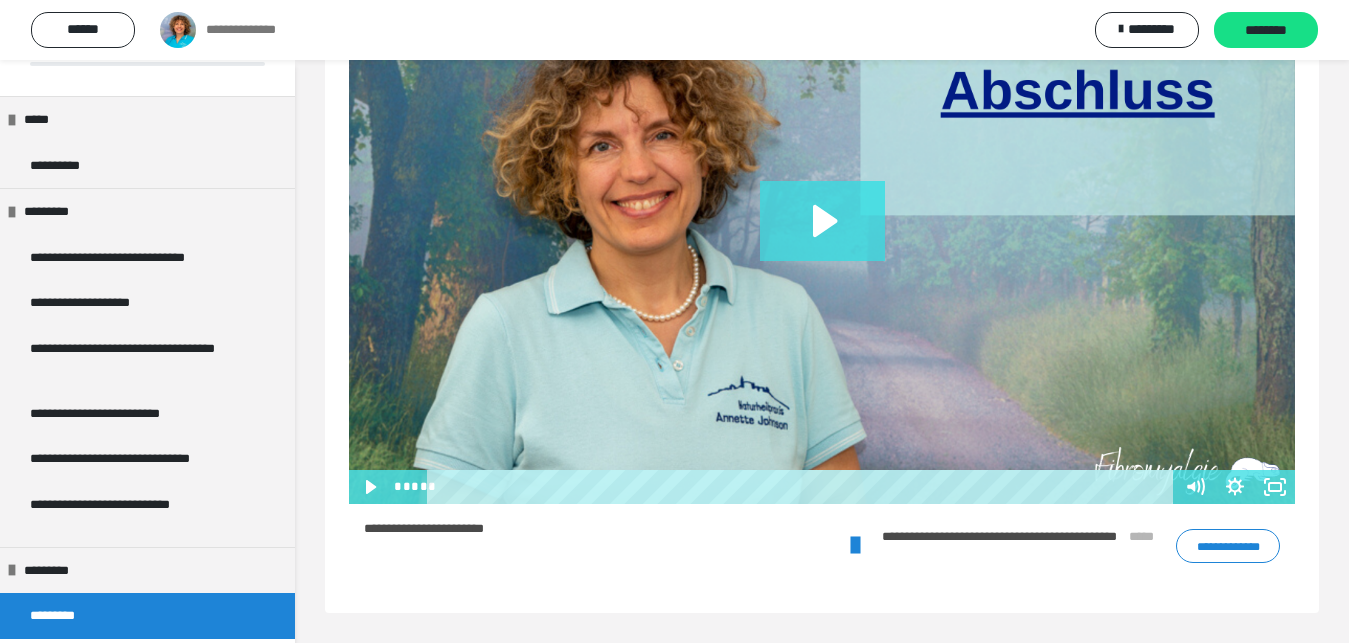 click on "**********" at bounding box center [1228, 546] 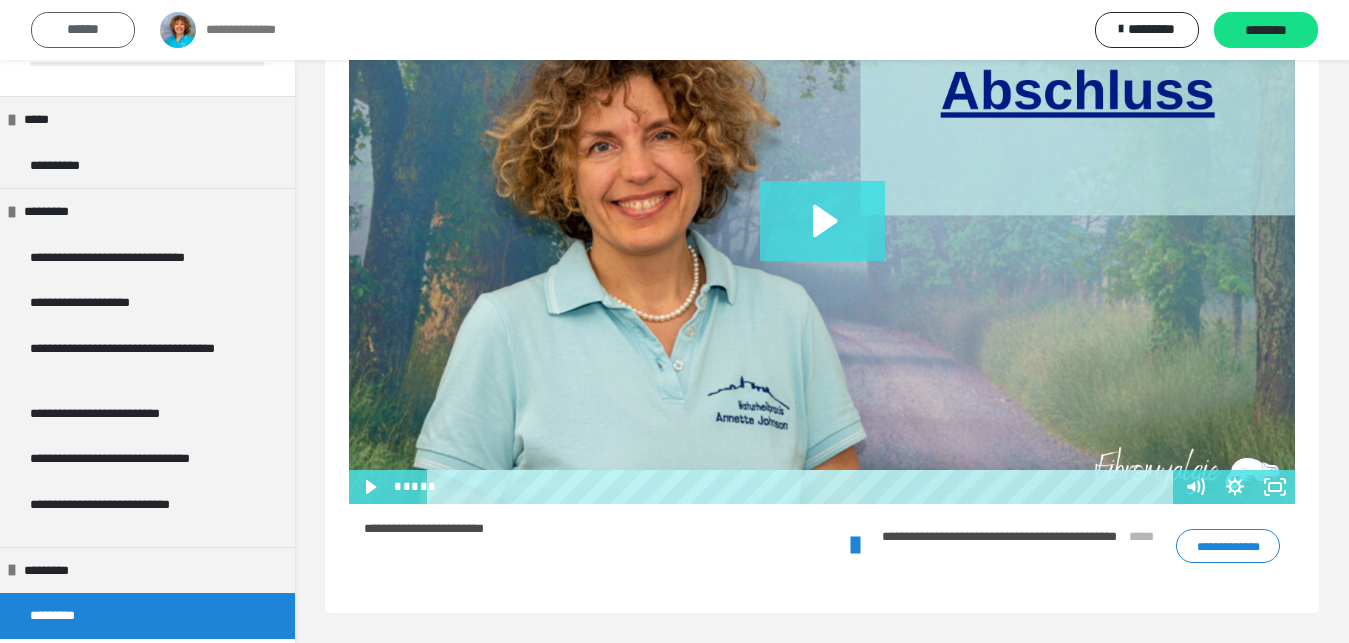 click on "******" at bounding box center [83, 30] 